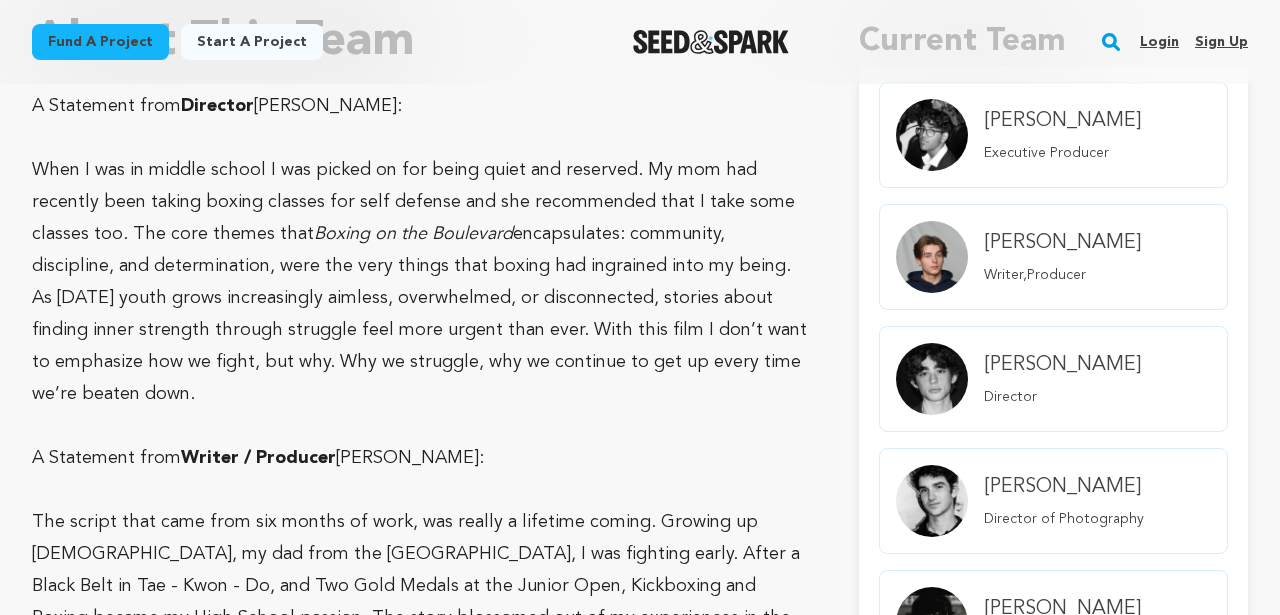 scroll, scrollTop: 1187, scrollLeft: 0, axis: vertical 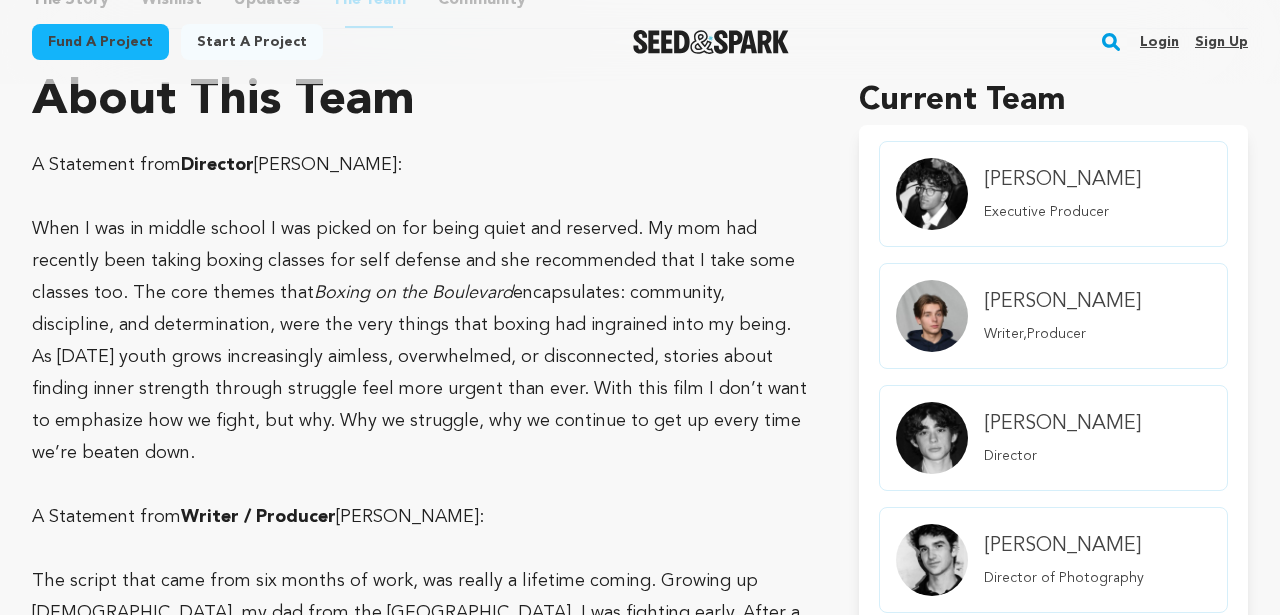 click on "Login" at bounding box center (1159, 42) 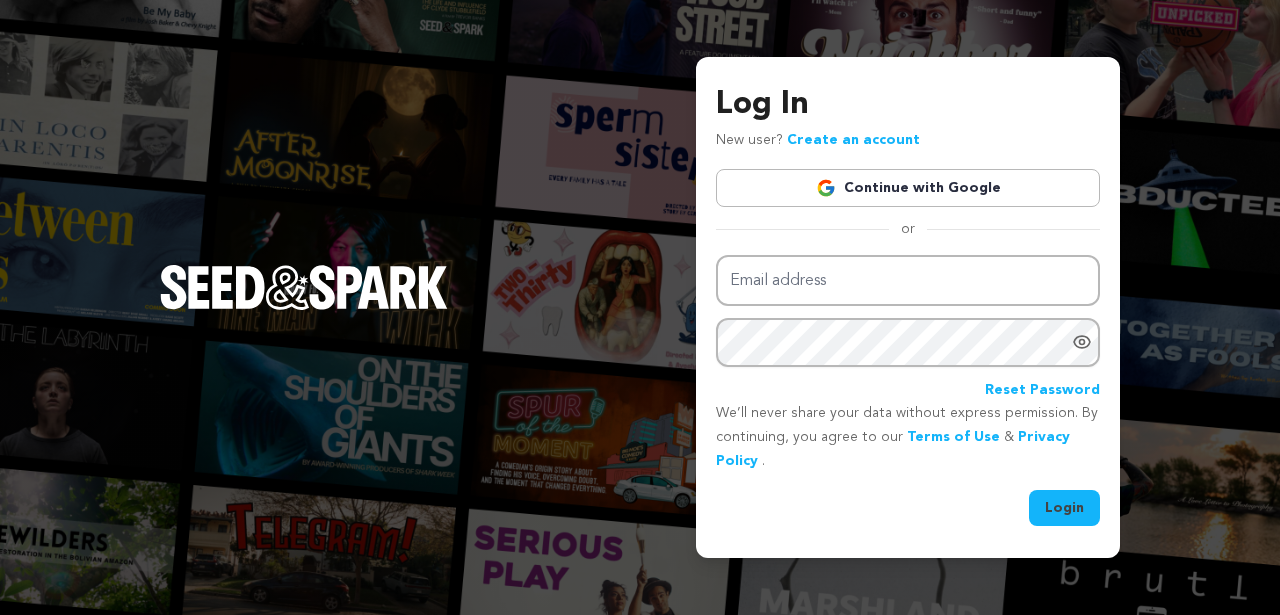 scroll, scrollTop: 0, scrollLeft: 0, axis: both 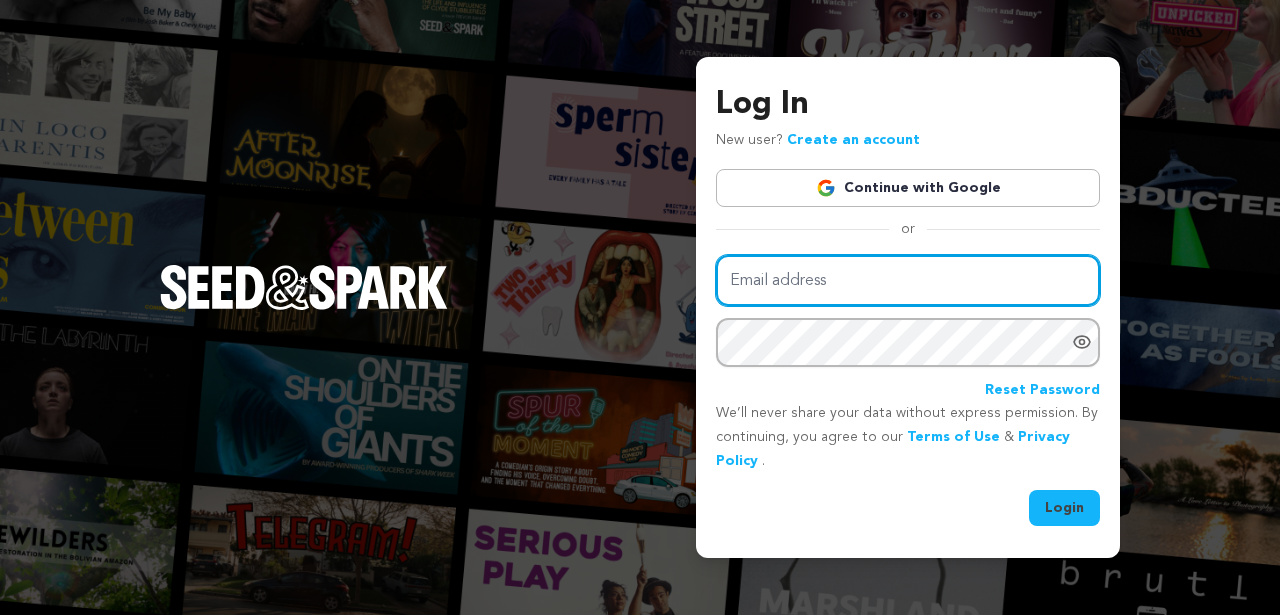 type on "zselissen84@gmail.com" 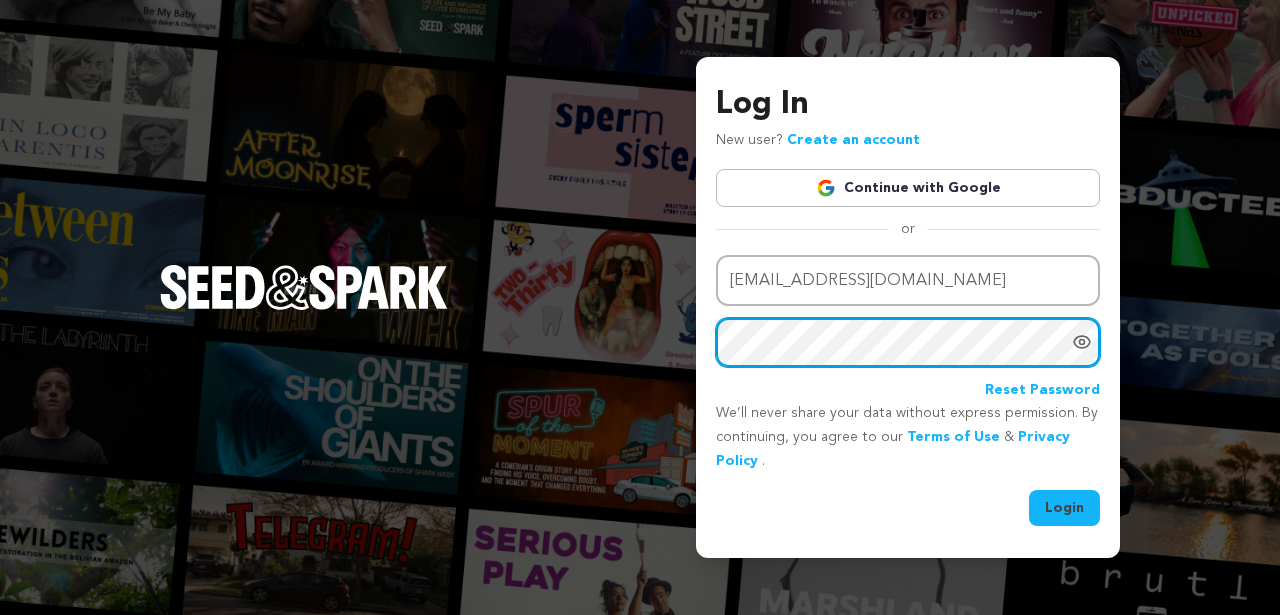 click on "Login" at bounding box center [1064, 508] 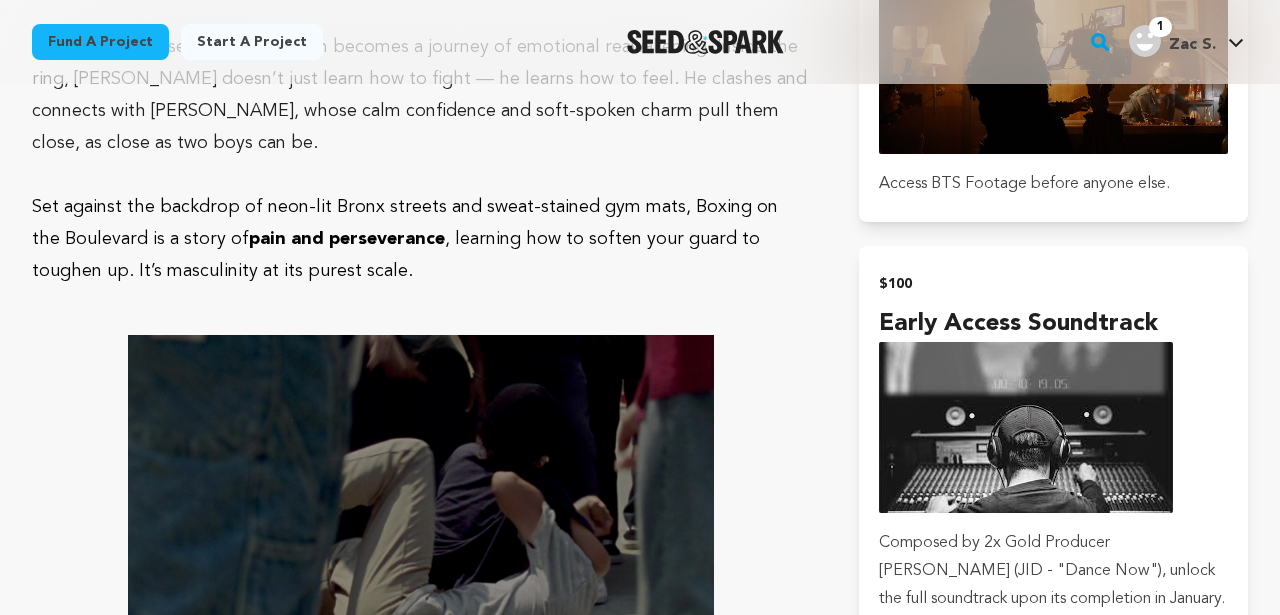 scroll, scrollTop: 2983, scrollLeft: 0, axis: vertical 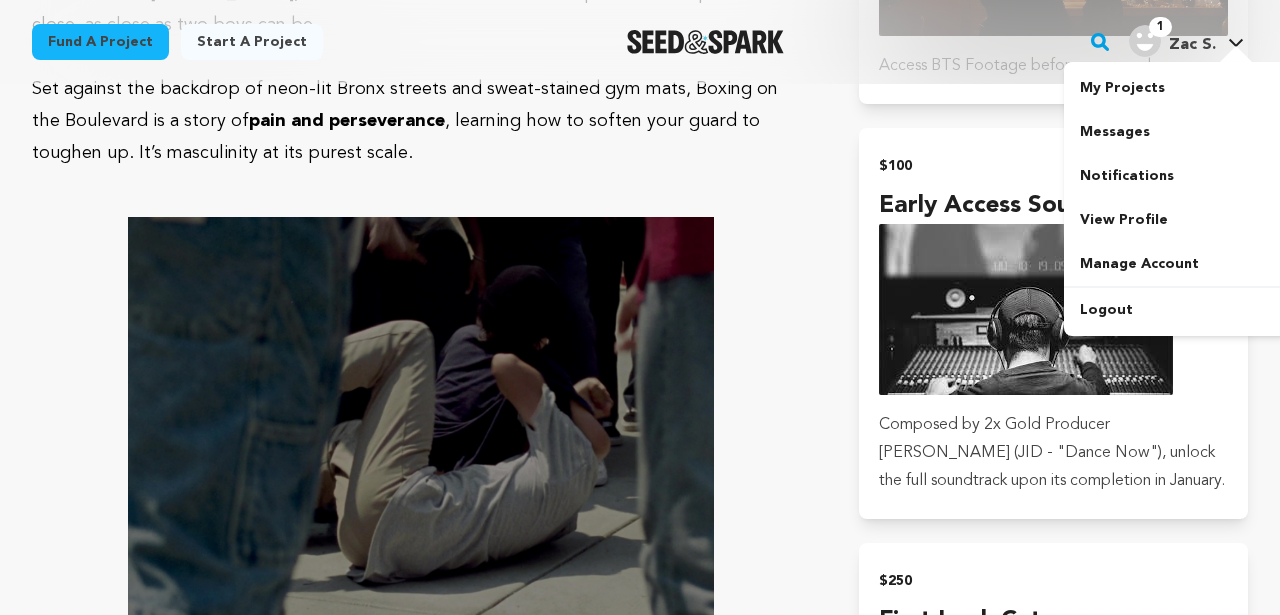 click at bounding box center [1145, 41] 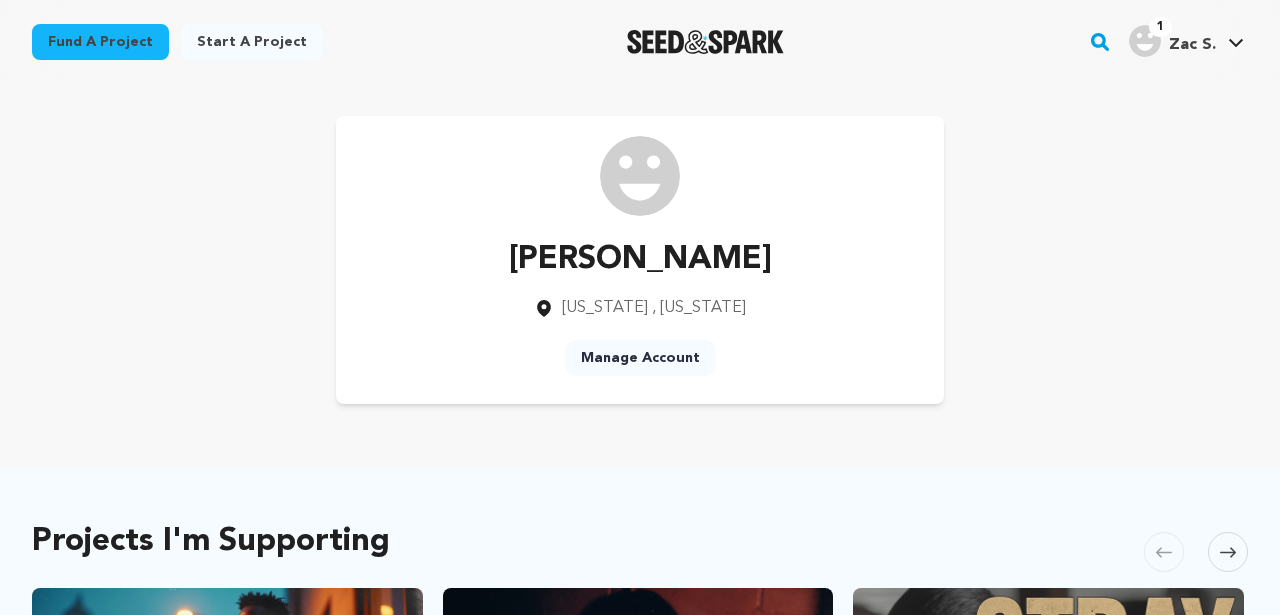 scroll, scrollTop: 0, scrollLeft: 0, axis: both 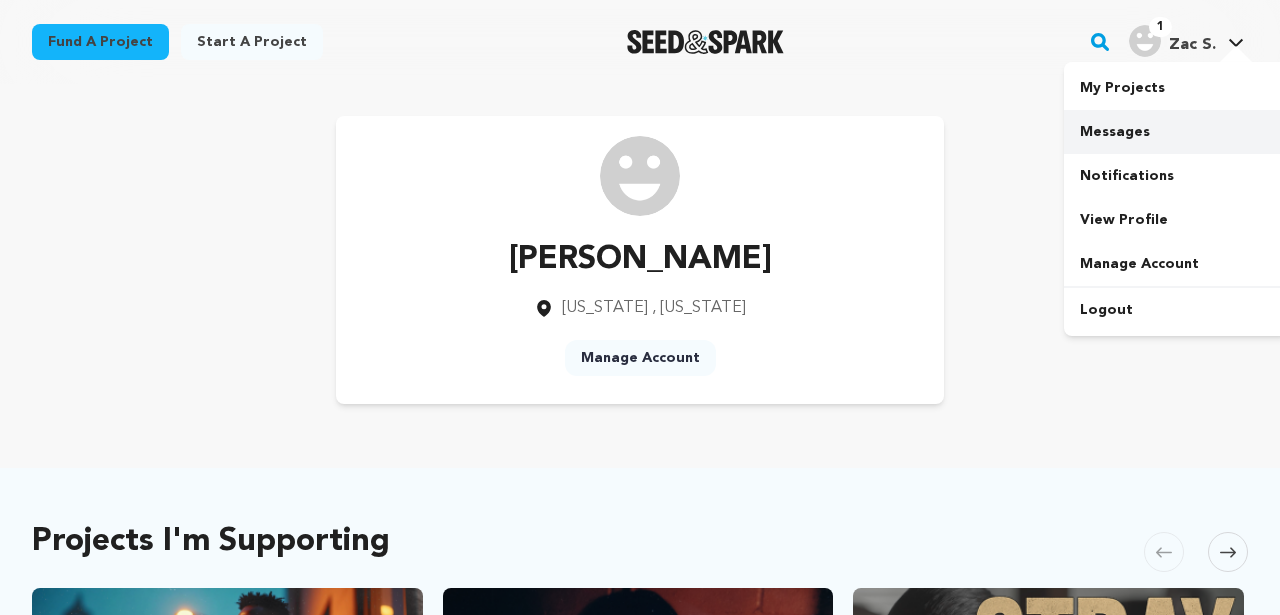 click on "Messages" at bounding box center (1176, 132) 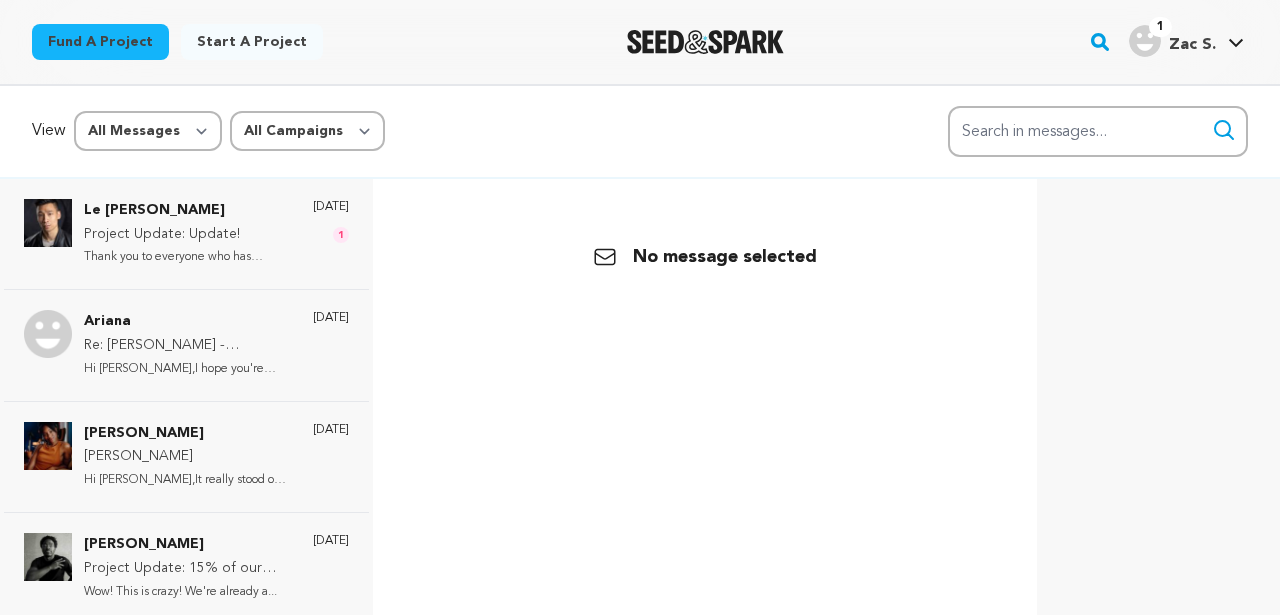 scroll, scrollTop: 0, scrollLeft: 0, axis: both 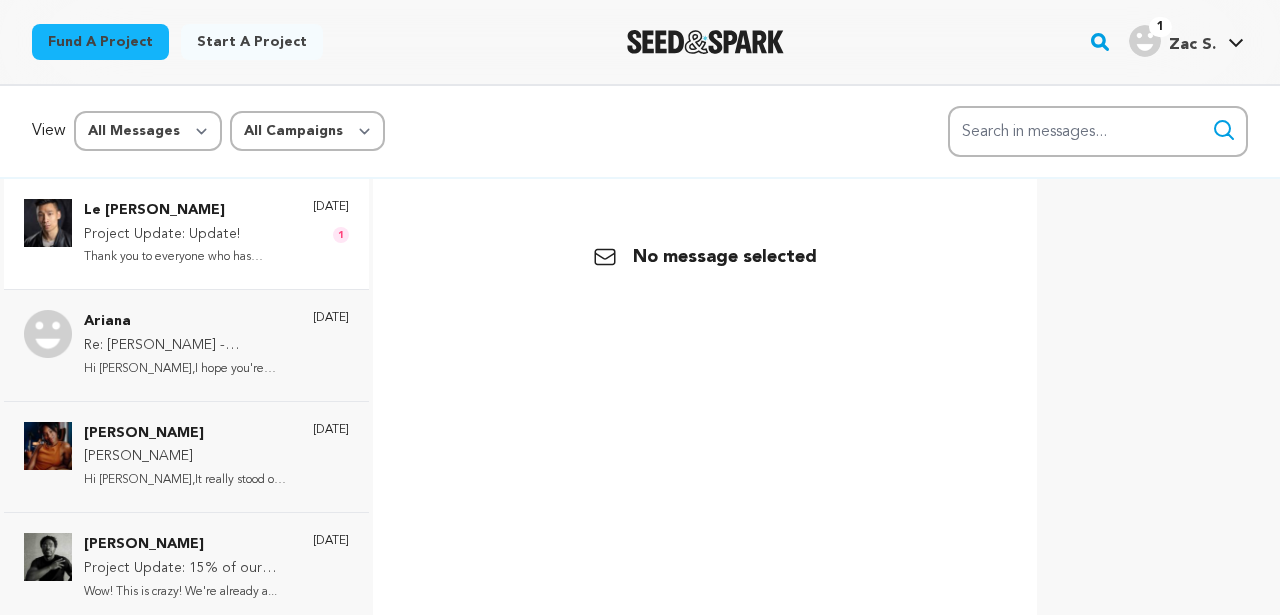 click on "Thank you to everyone who has [PERSON_NAME]..." at bounding box center (188, 257) 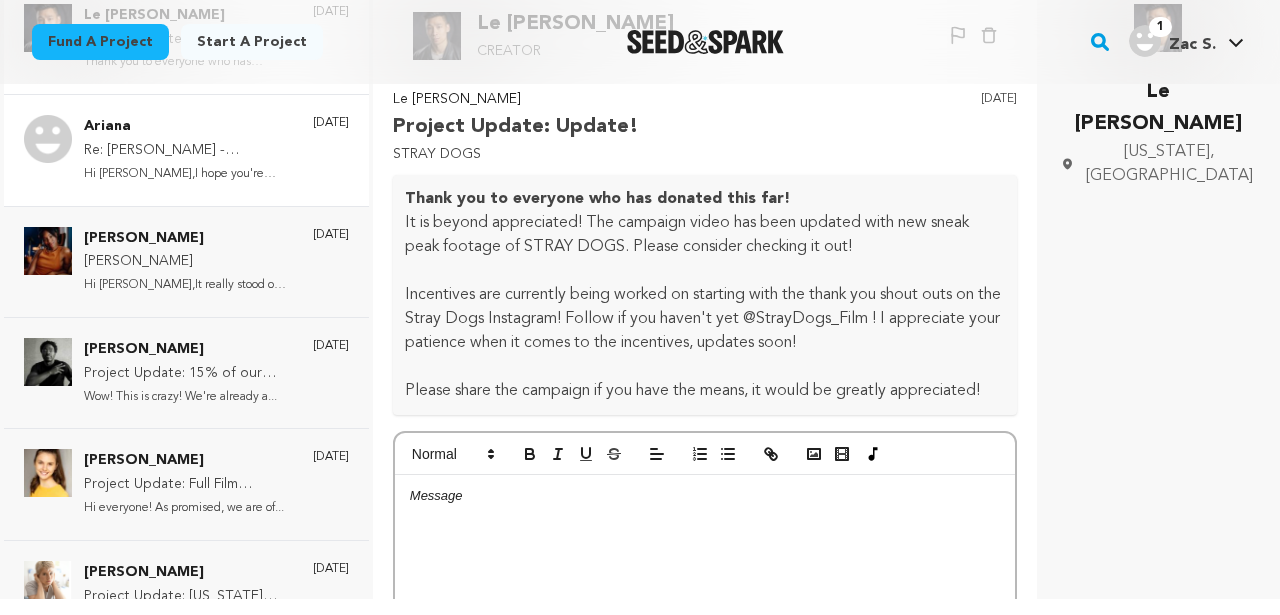 scroll, scrollTop: 0, scrollLeft: 0, axis: both 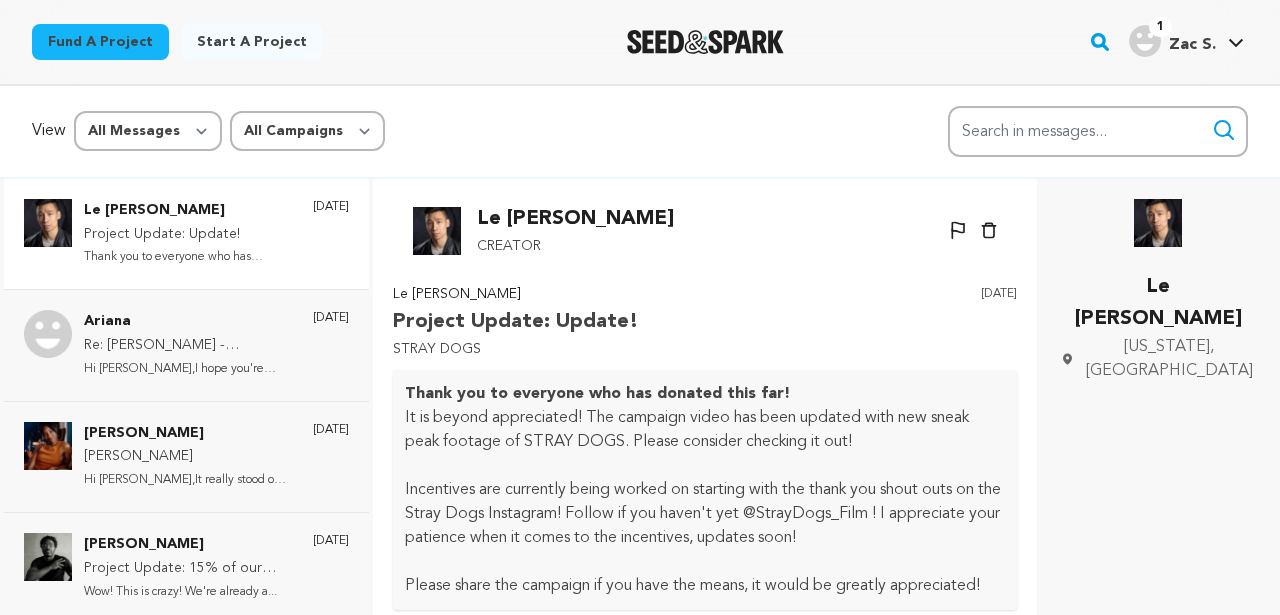 click on "Project Update:
Update!" at bounding box center [188, 235] 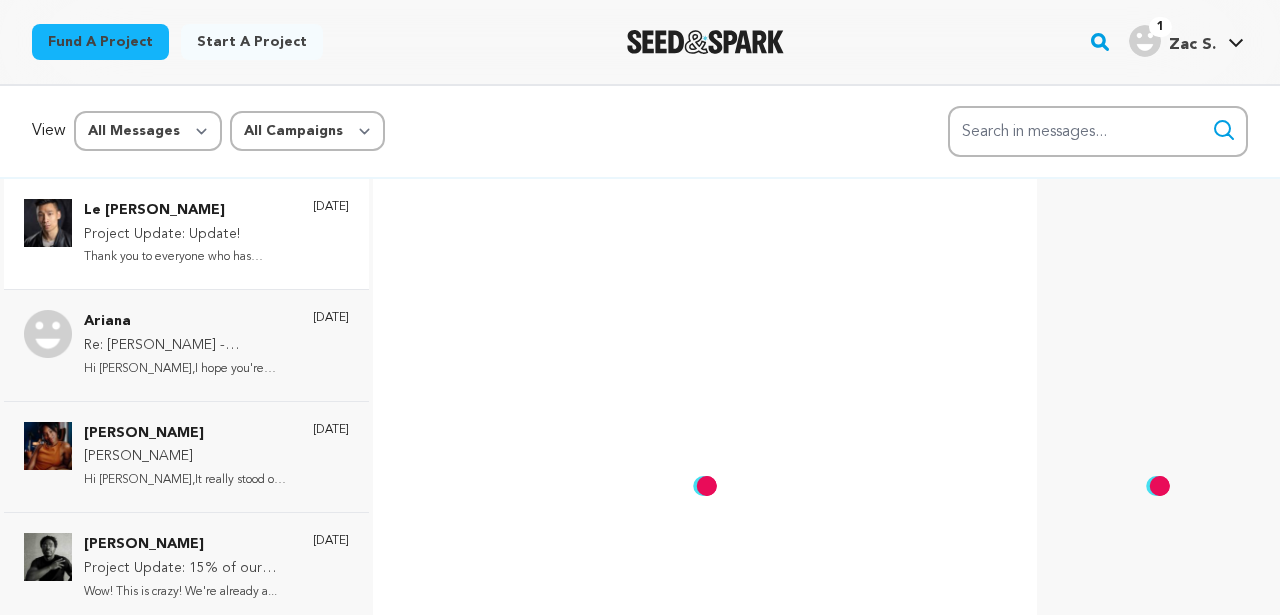 scroll, scrollTop: 293, scrollLeft: 0, axis: vertical 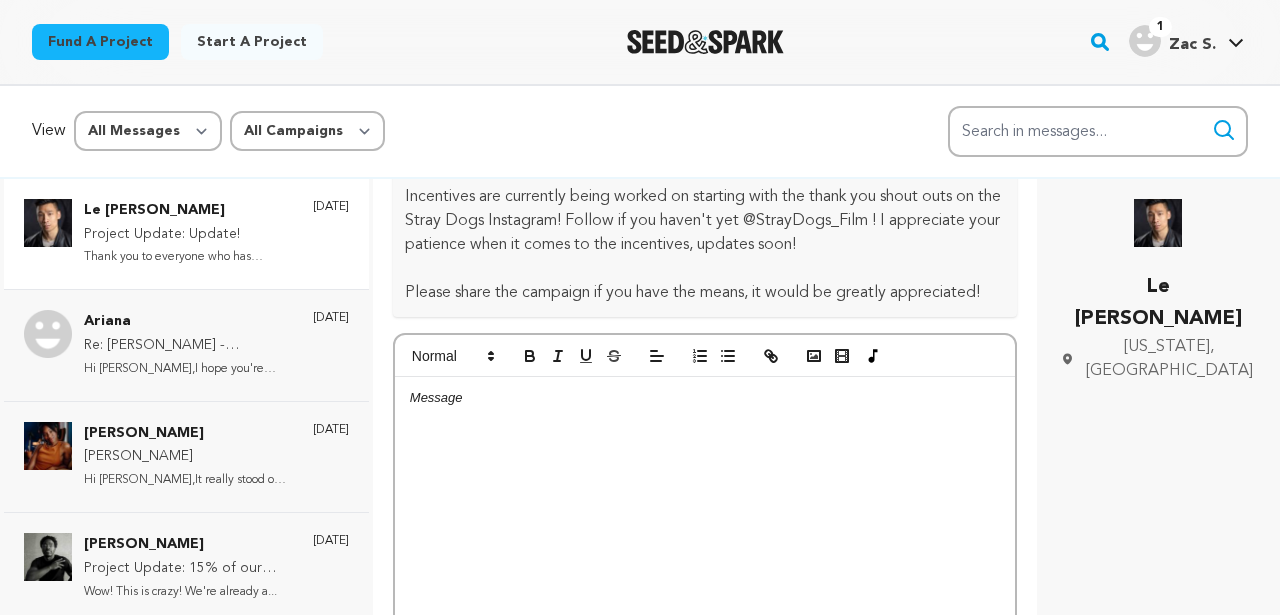 click at bounding box center [705, 398] 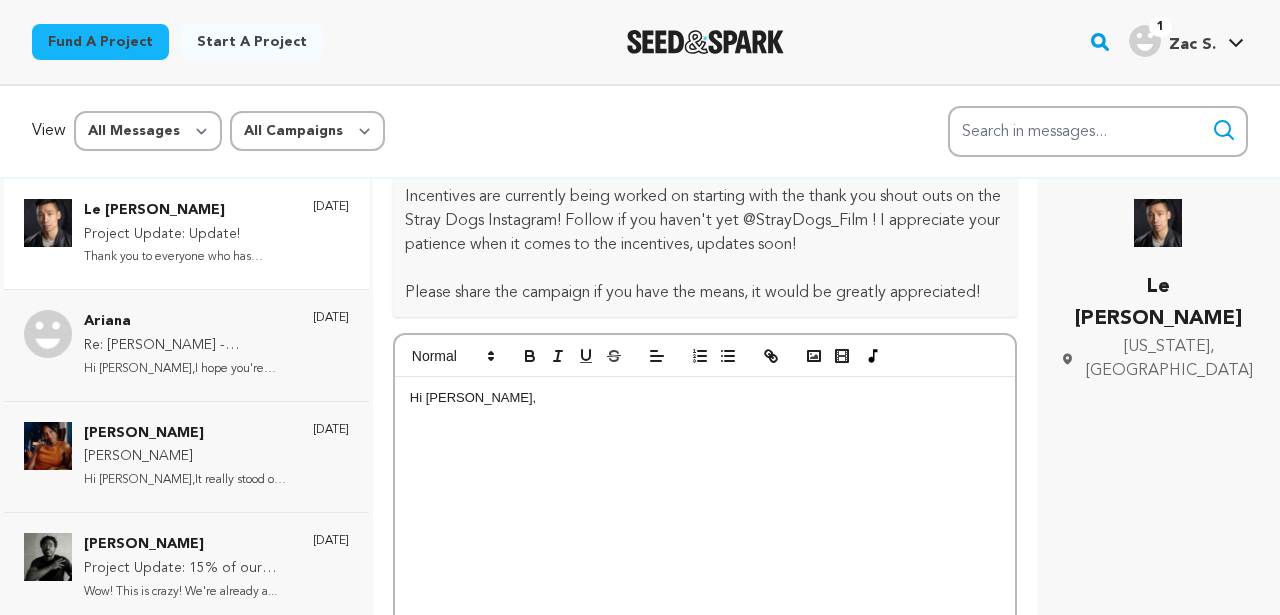 click on "Hi Kevin," at bounding box center [705, 527] 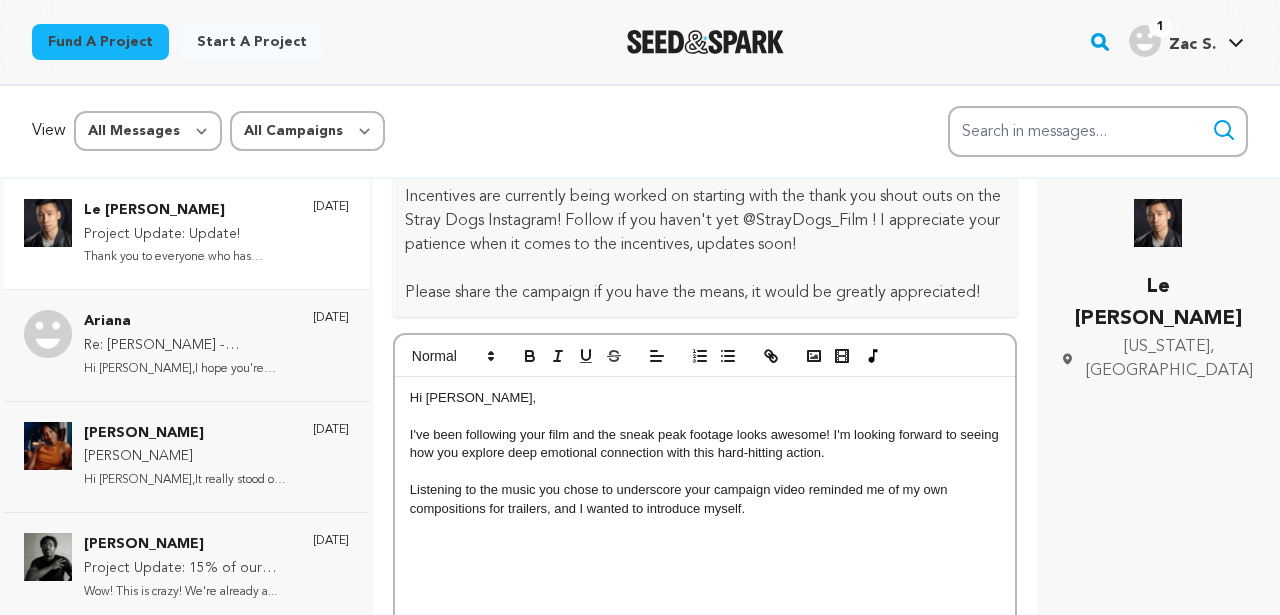 scroll, scrollTop: 9, scrollLeft: 0, axis: vertical 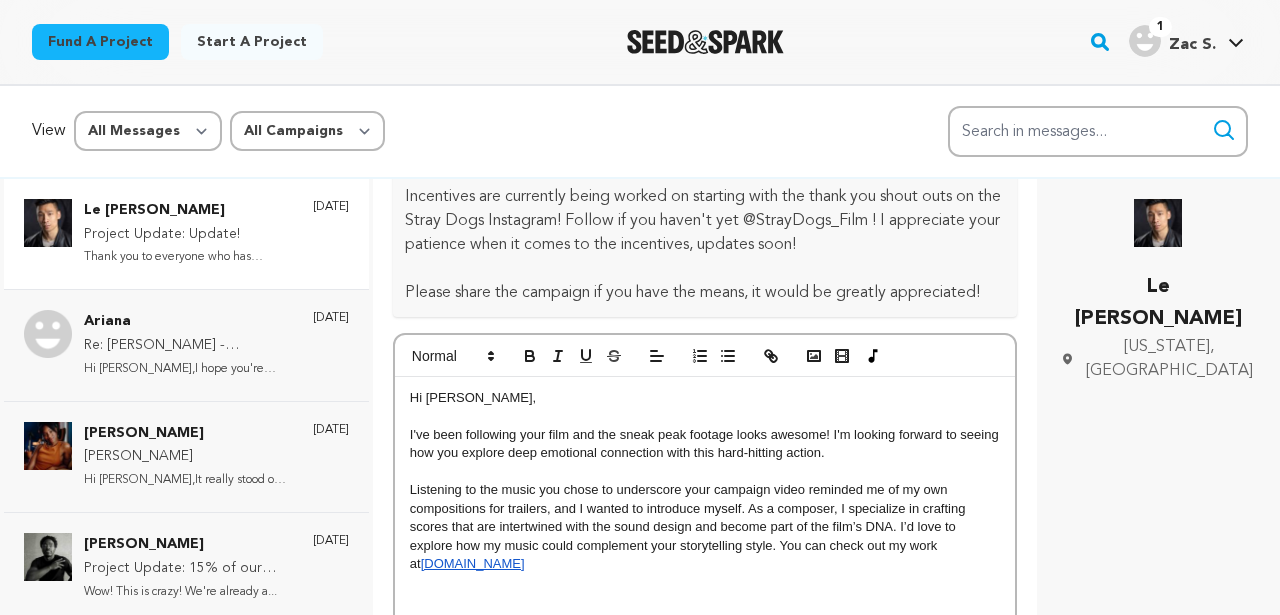 drag, startPoint x: 506, startPoint y: 558, endPoint x: 420, endPoint y: 552, distance: 86.209045 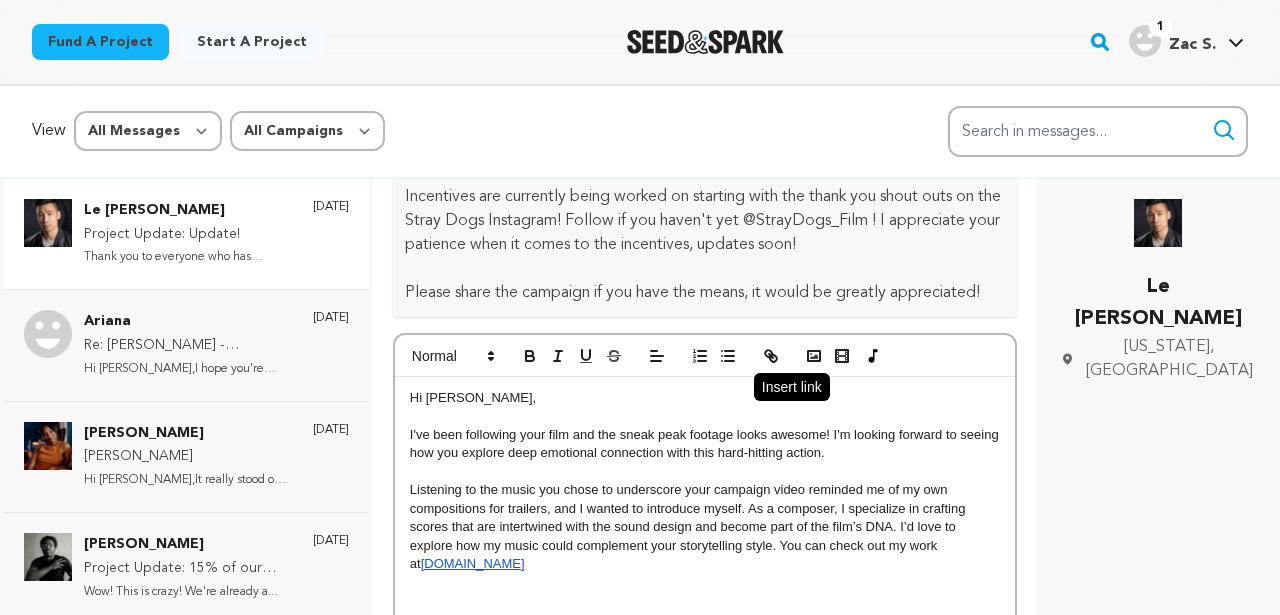 click 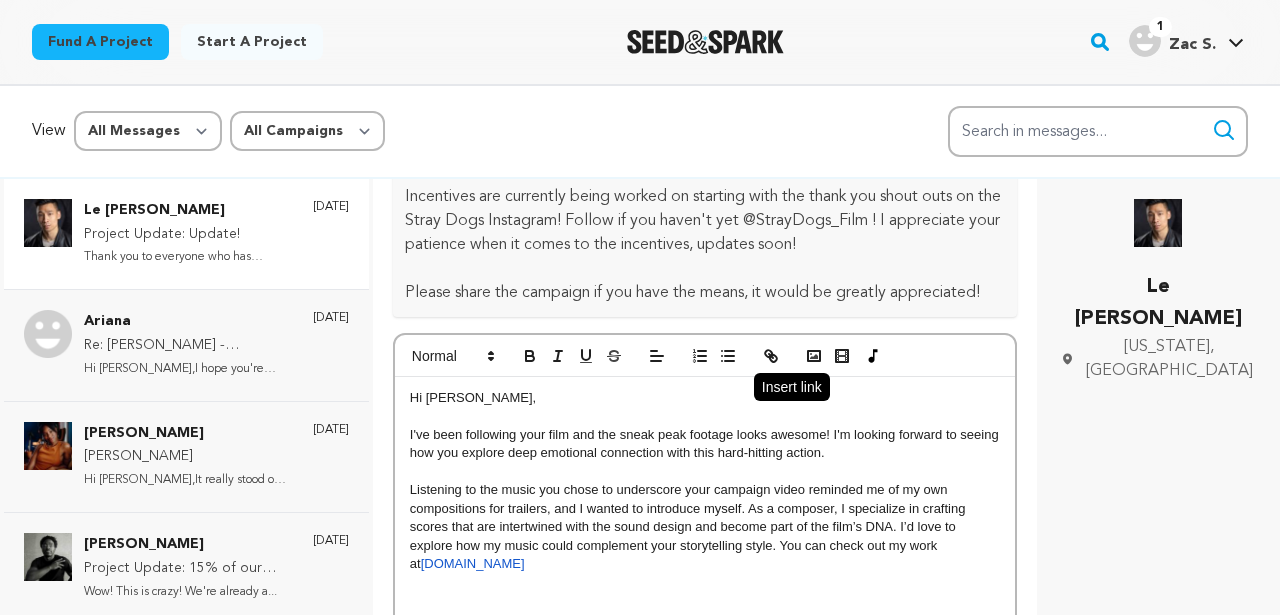click 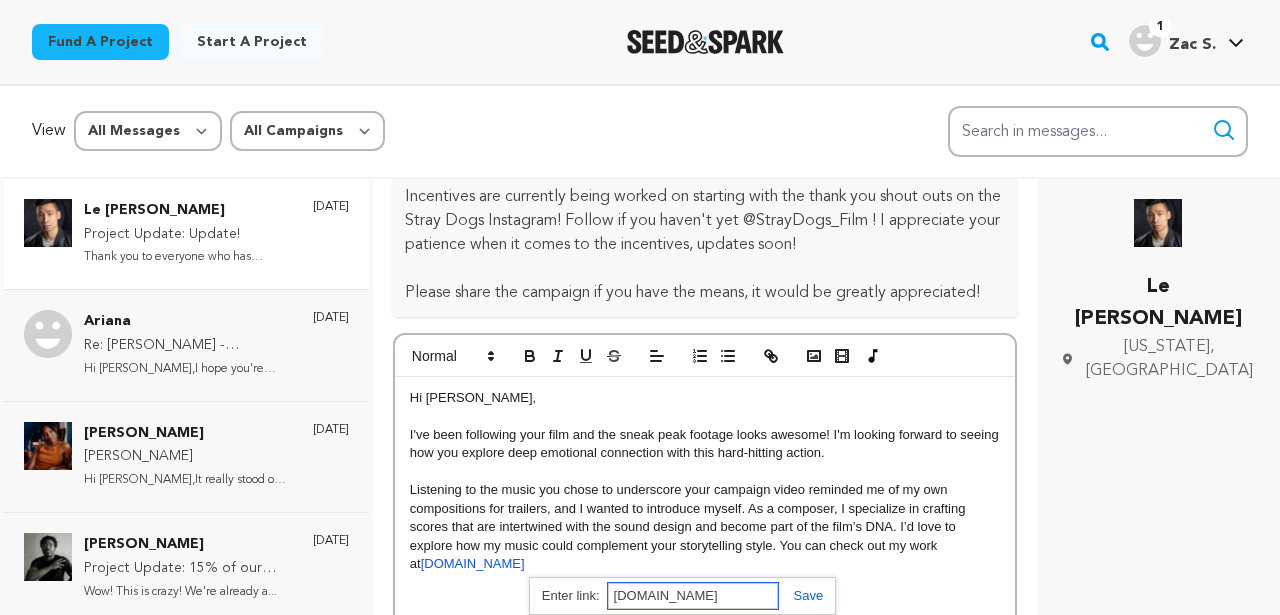 click on "zacselissen.com" at bounding box center (693, 596) 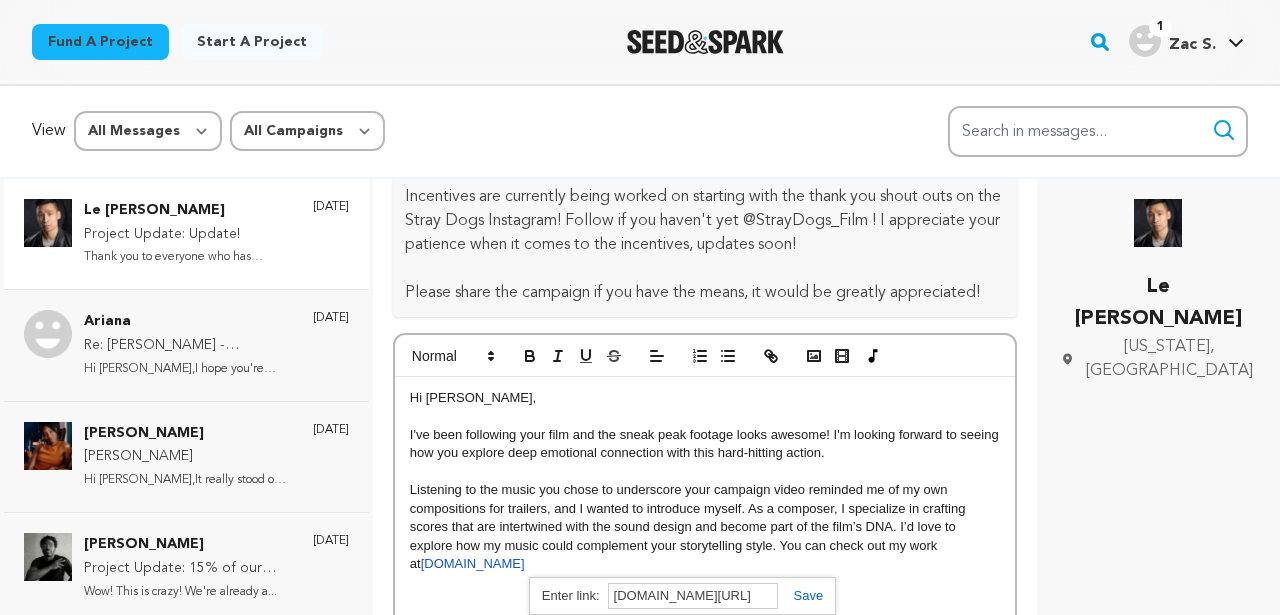 click at bounding box center (801, 595) 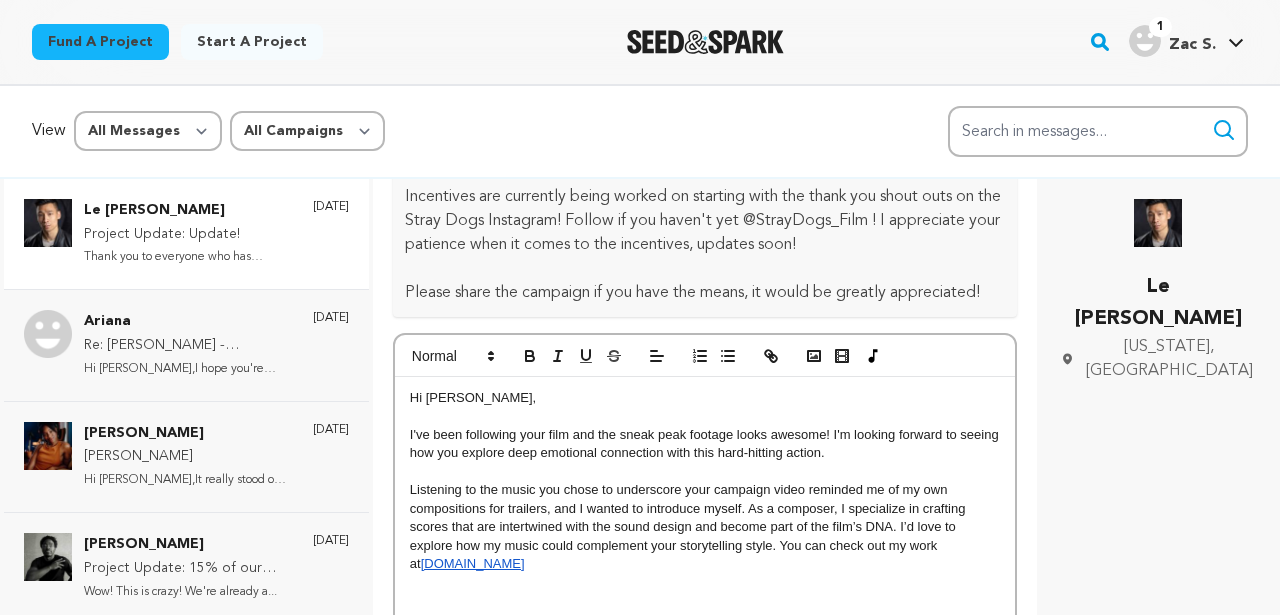 click on "Listening to the music you chose to underscore your campaign video reminded me of my own compositions for trailers, and I wanted to introduce myself. As a composer, I specialize in crafting scores that are intertwined with the sound design and become part of the film’s DNA. I’d love to explore how my music could complement your storytelling style. You can check out my work at  zacselissen.com" at bounding box center [705, 527] 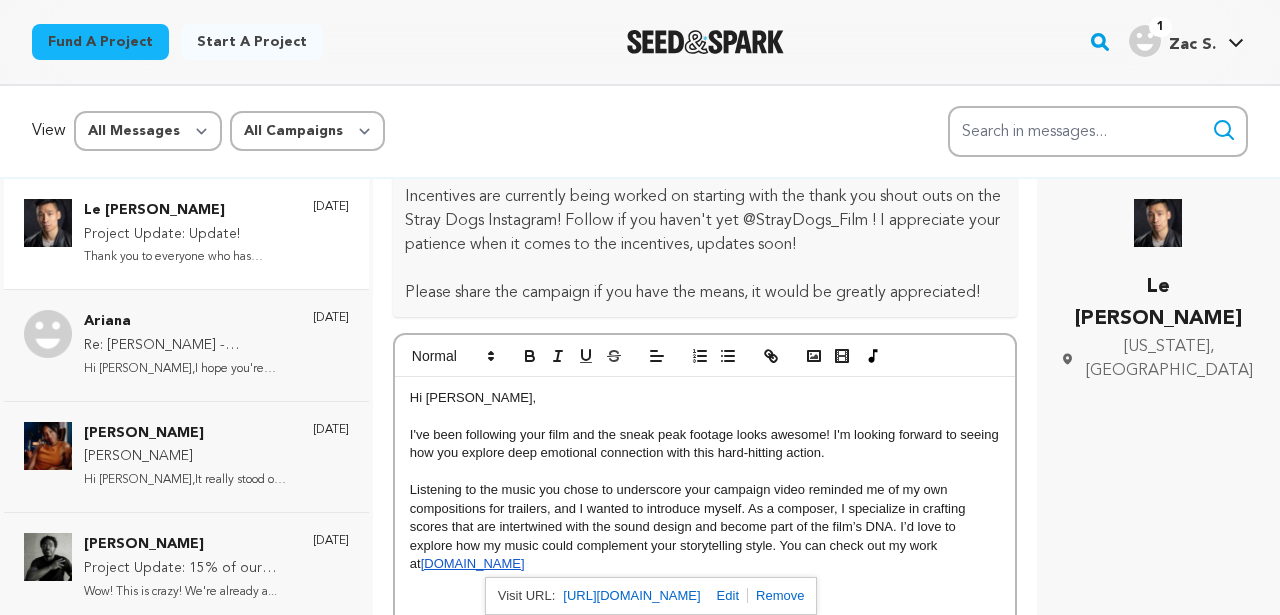 click on "Listening to the music you chose to underscore your campaign video reminded me of my own compositions for trailers, and I wanted to introduce myself. As a composer, I specialize in crafting scores that are intertwined with the sound design and become part of the film’s DNA. I’d love to explore how my music could complement your storytelling style. You can check out my work at  zacselissen.com" at bounding box center (705, 527) 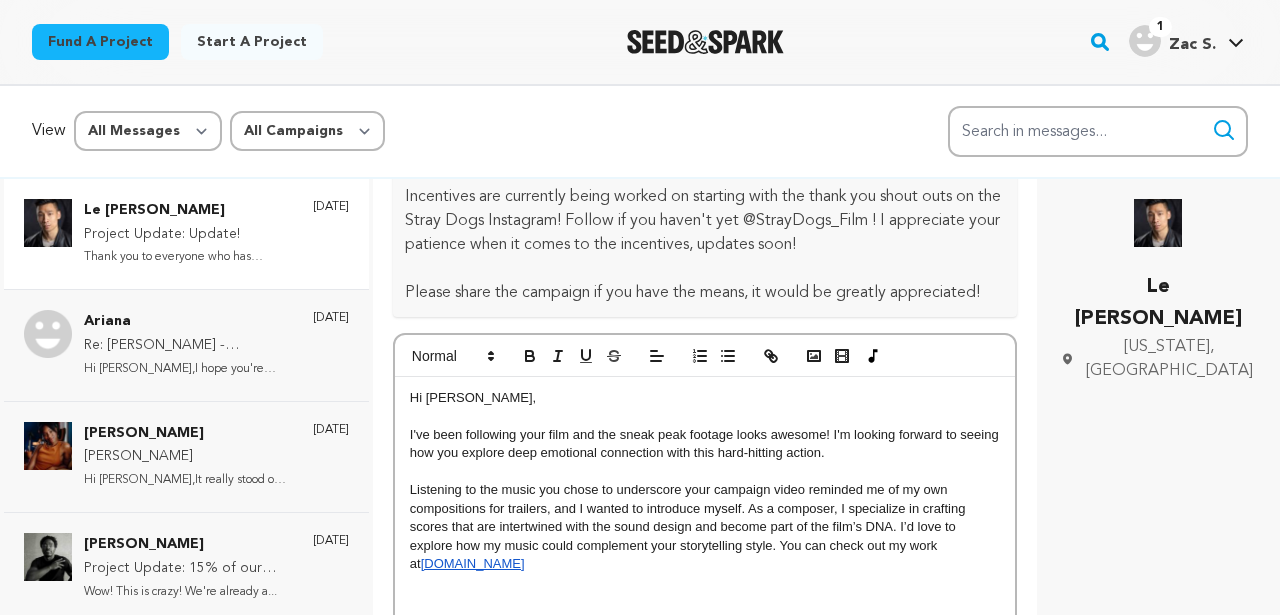 click on "Listening to the music you chose to underscore your campaign video reminded me of my own compositions for trailers, and I wanted to introduce myself. As a composer, I specialize in crafting scores that are intertwined with the sound design and become part of the film’s DNA. I’d love to explore how my music could complement your storytelling style. You can check out my work at  zacselissen.com" at bounding box center [705, 527] 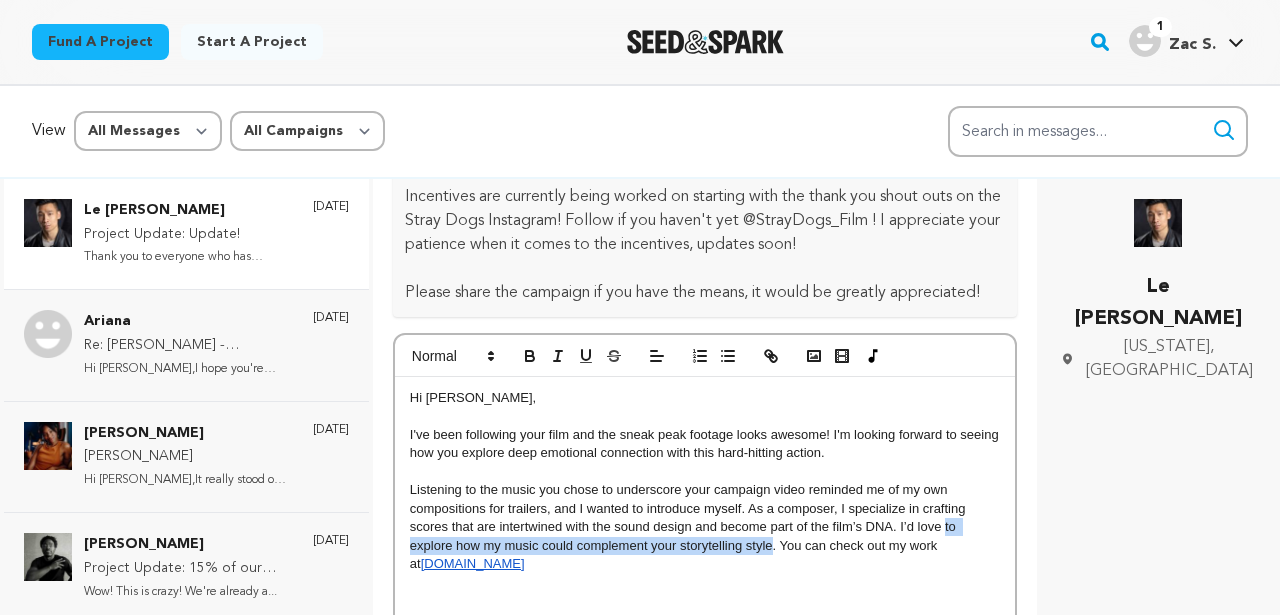 drag, startPoint x: 772, startPoint y: 542, endPoint x: 944, endPoint y: 518, distance: 173.66635 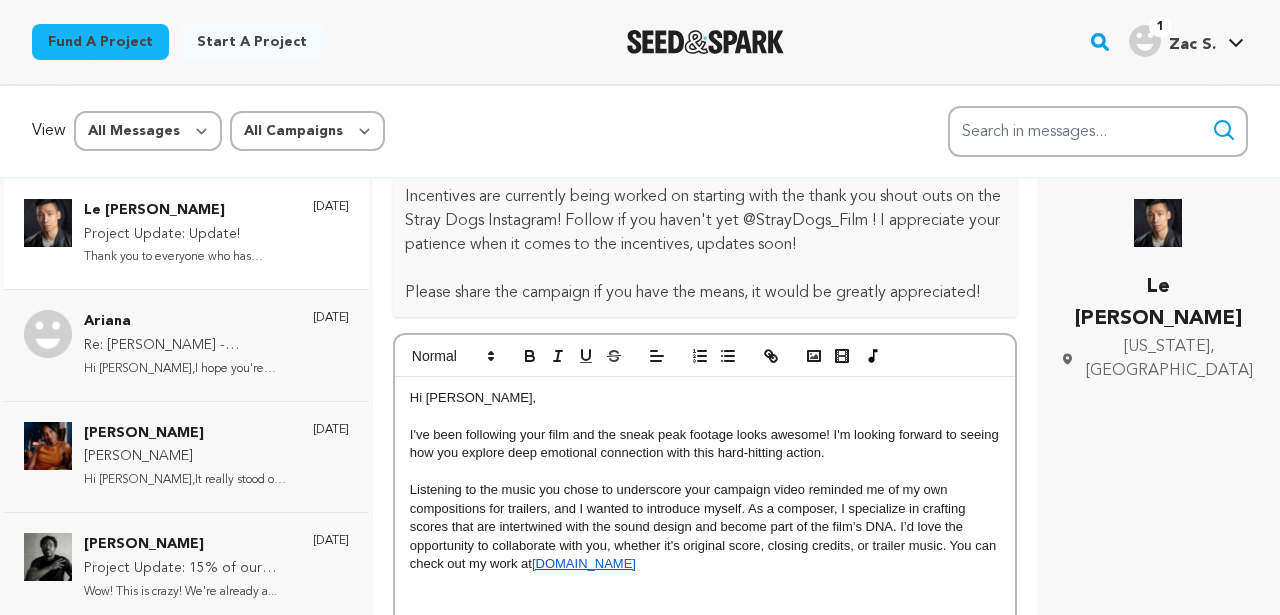 click on "Hi Kevin, I've been following your film and the sneak peak footage looks awesome! I'm looking forward to seeing how you explore deep emotional connection with this hard-hitting action. Listening to the music you chose to underscore your campaign video reminded me of my own compositions for trailers, and I wanted to introduce myself. As a composer, I specialize in crafting scores that are intertwined with the sound design and become part of the film’s DNA. I’d love the opportunity to collaborate with you, whether it's original score, closing credits, or trailer music. You can check out my work at  zacselissen.com" at bounding box center (705, 527) 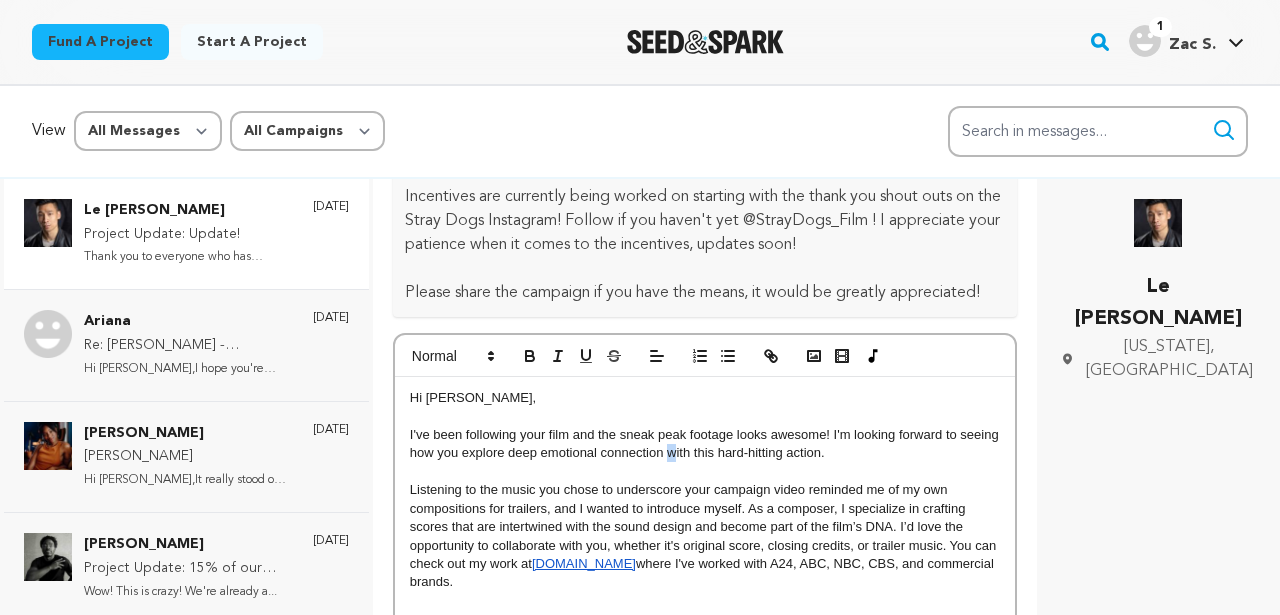 click on "I've been following your film and the sneak peak footage looks awesome! I'm looking forward to seeing how you explore deep emotional connection with this hard-hitting action." at bounding box center [705, 444] 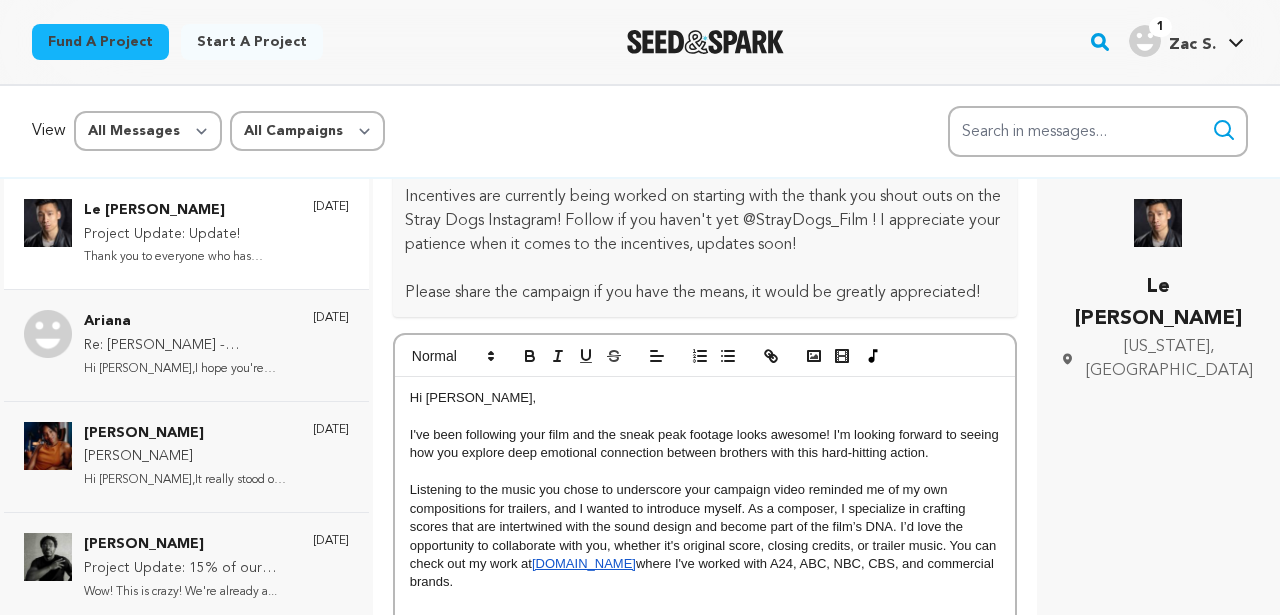 click on "I've been following your film and the sneak peak footage looks awesome! I'm looking forward to seeing how you explore deep emotional connection between brothers with this hard-hitting action." at bounding box center [705, 444] 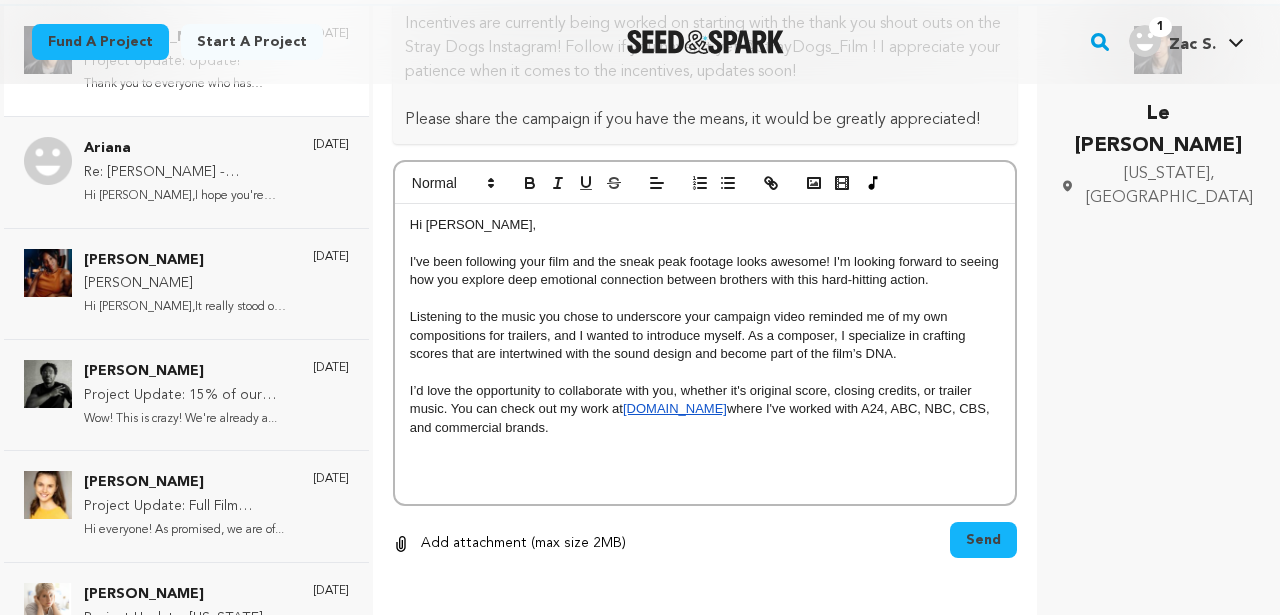 scroll, scrollTop: 195, scrollLeft: 0, axis: vertical 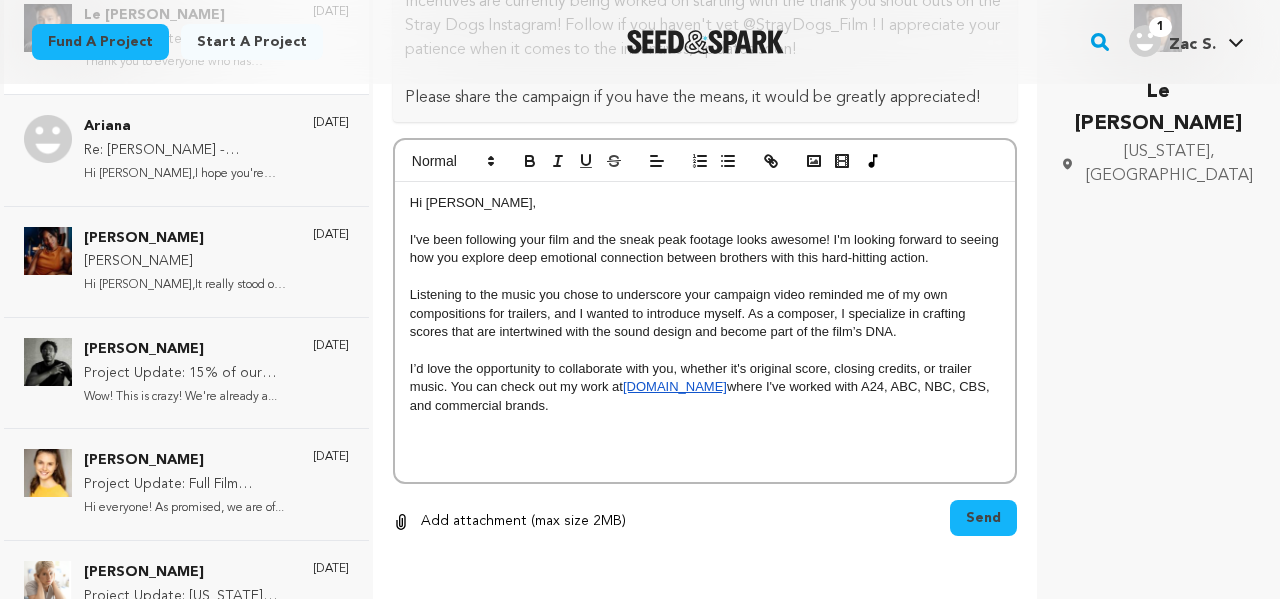 click on "Hi Kevin, I've been following your film and the sneak peak footage looks awesome! I'm looking forward to seeing how you explore deep emotional connection between brothers with this hard-hitting action. Listening to the music you chose to underscore your campaign video reminded me of my own compositions for trailers, and I wanted to introduce myself. As a composer, I specialize in crafting scores that are intertwined with the sound design and become part of the film’s DNA.  I’d love the opportunity to collaborate with you, whether it's original score, closing credits, or trailer music. You can check out my work at  zacselissen.com  where I've worked with A24, ABC, NBC, CBS, and commercial brands." at bounding box center (705, 332) 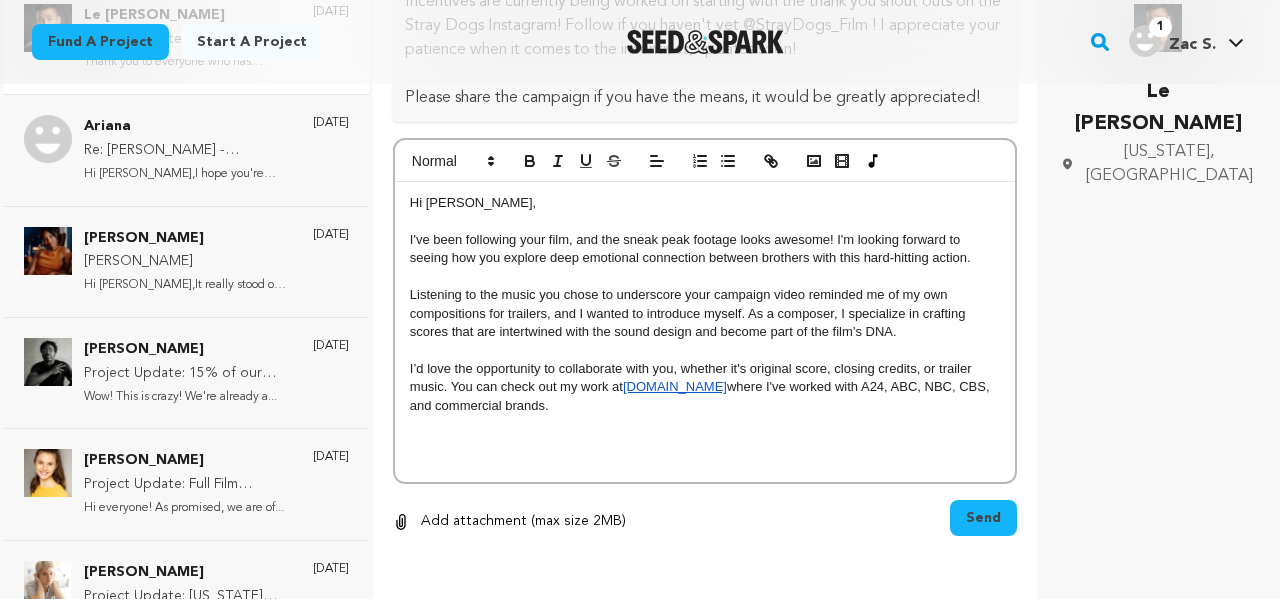 click on "Listening to the music you chose to underscore your campaign video reminded me of my own compositions for trailers, and I wanted to introduce myself. As a composer, I specialize in crafting scores that are intertwined with the sound design and become part of the film’s DNA." at bounding box center [705, 313] 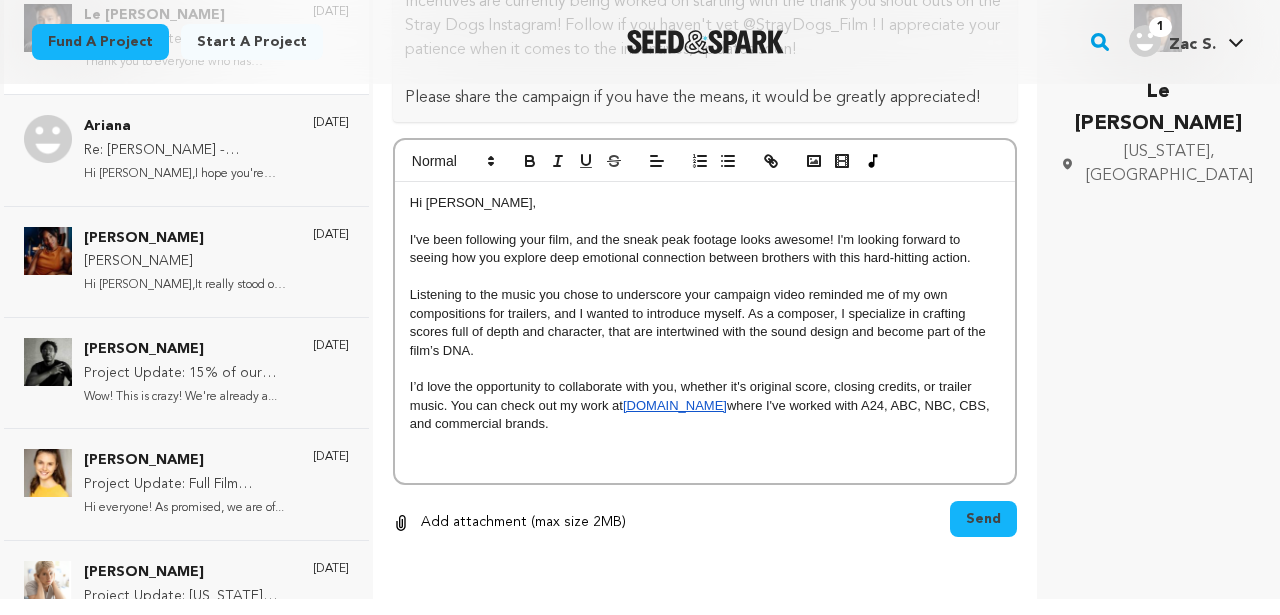 click on "I’d love the opportunity to collaborate with you, whether it's original score, closing credits, or trailer music. You can check out my work at  zacselissen.com  where I've worked with A24, ABC, NBC, CBS, and commercial brands." at bounding box center (705, 405) 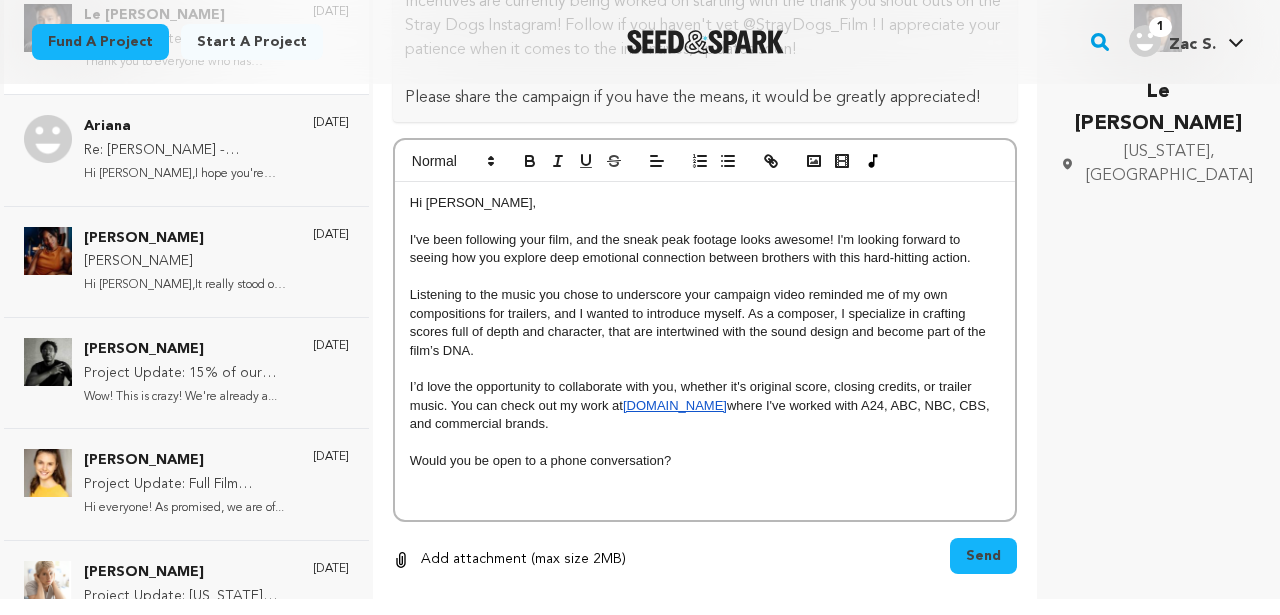 click on "I've been following your film, and the sneak peak footage looks awesome! I'm looking forward to seeing how you explore deep emotional connection between brothers with this hard-hitting action." at bounding box center [705, 249] 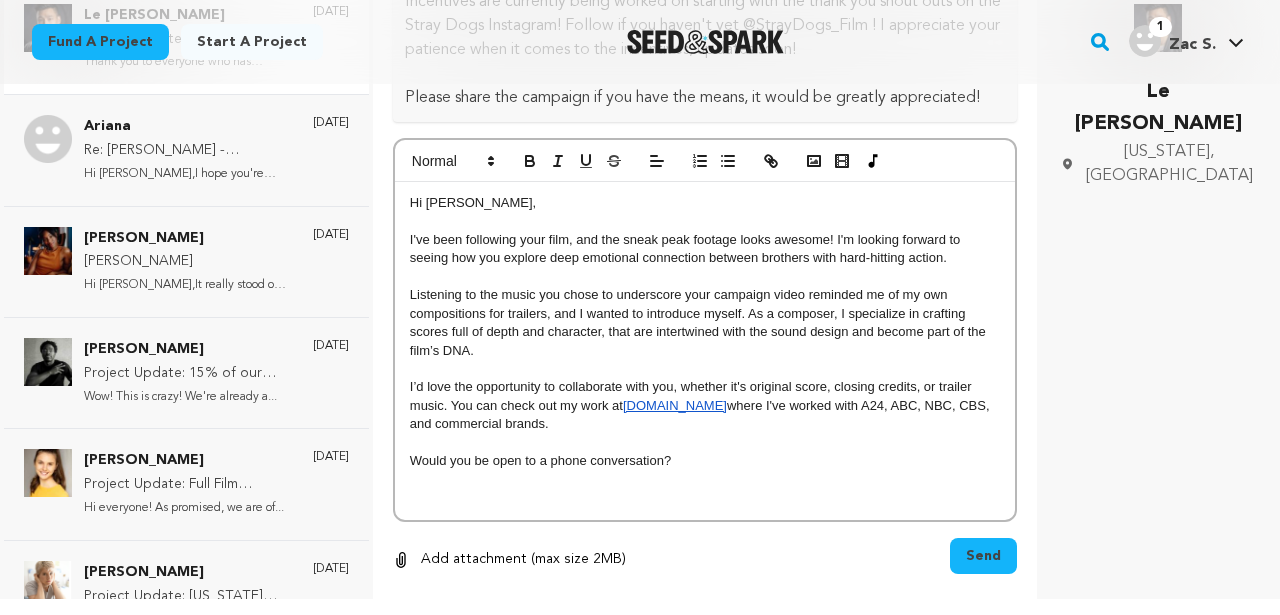 click on "Would you be open to a phone conversation?" at bounding box center (705, 461) 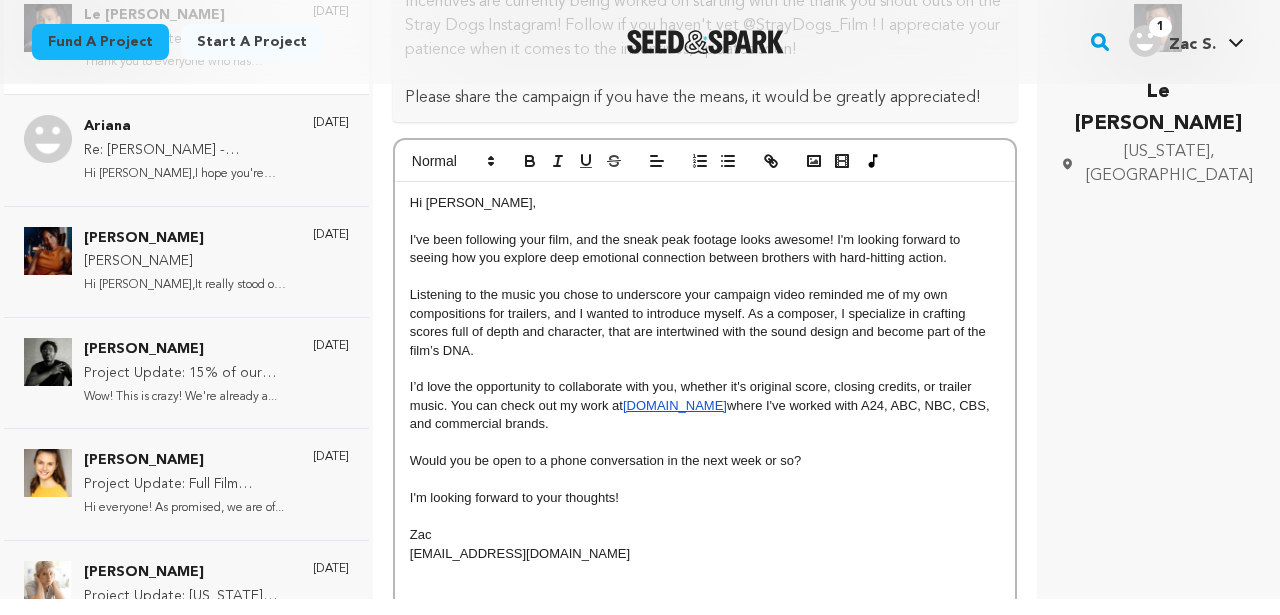 click on "zacselissen.com" at bounding box center [675, 405] 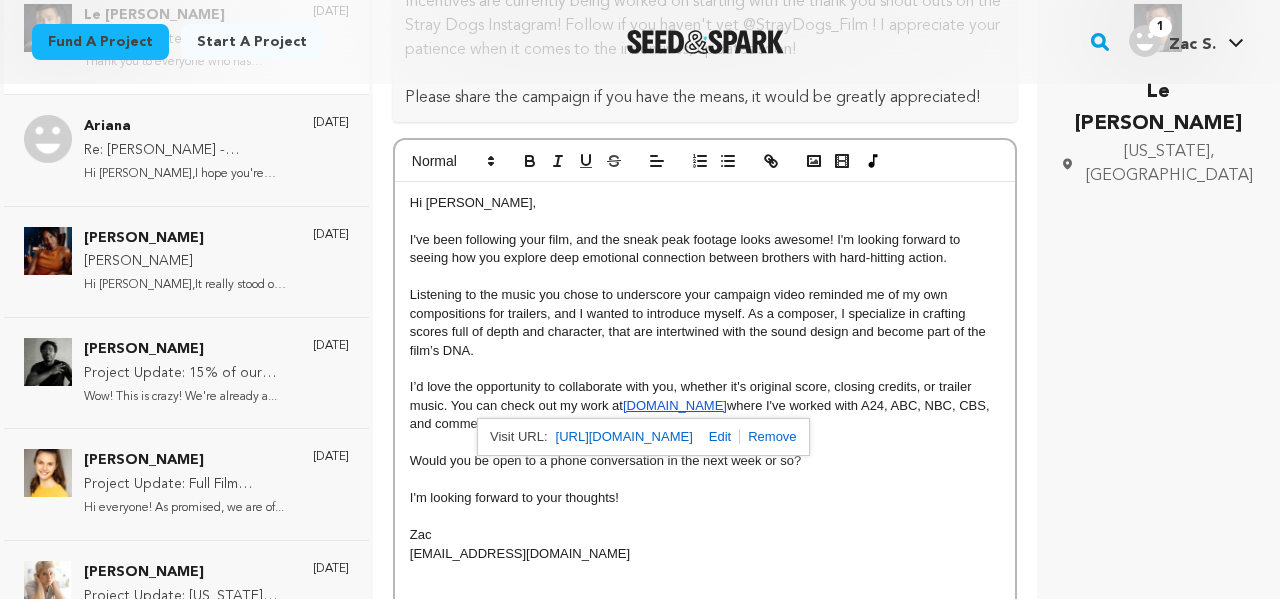 click on "http://zacselissen.com/home/trailer" at bounding box center (624, 437) 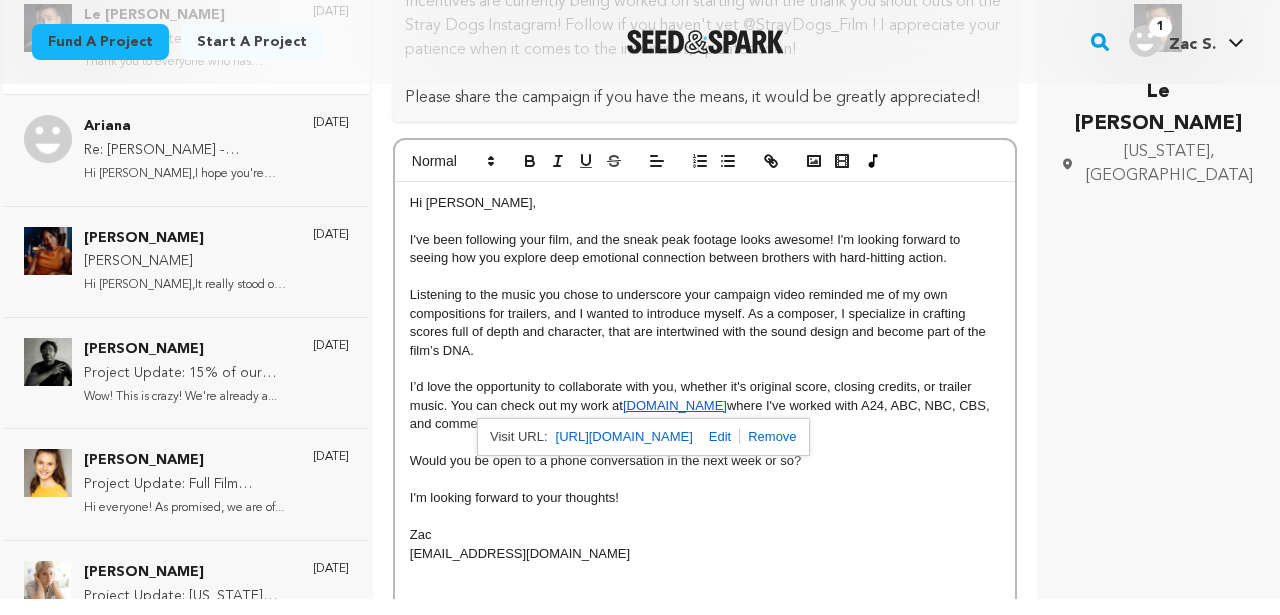 click at bounding box center [716, 436] 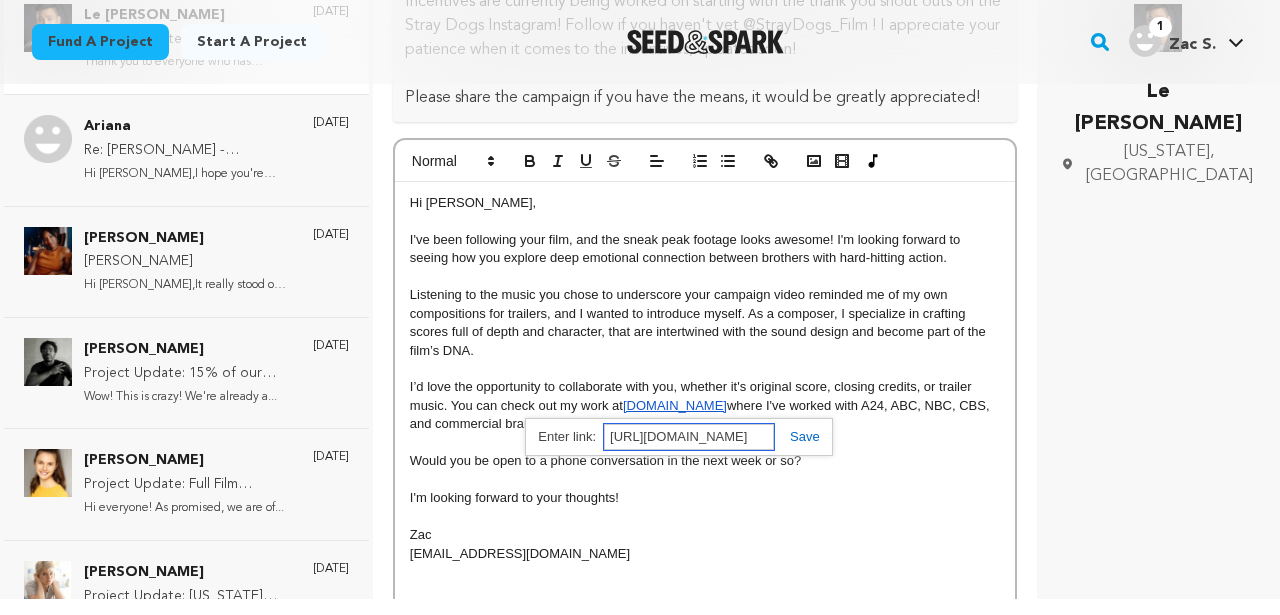 type on "http://zacselissen.com/home#trailer" 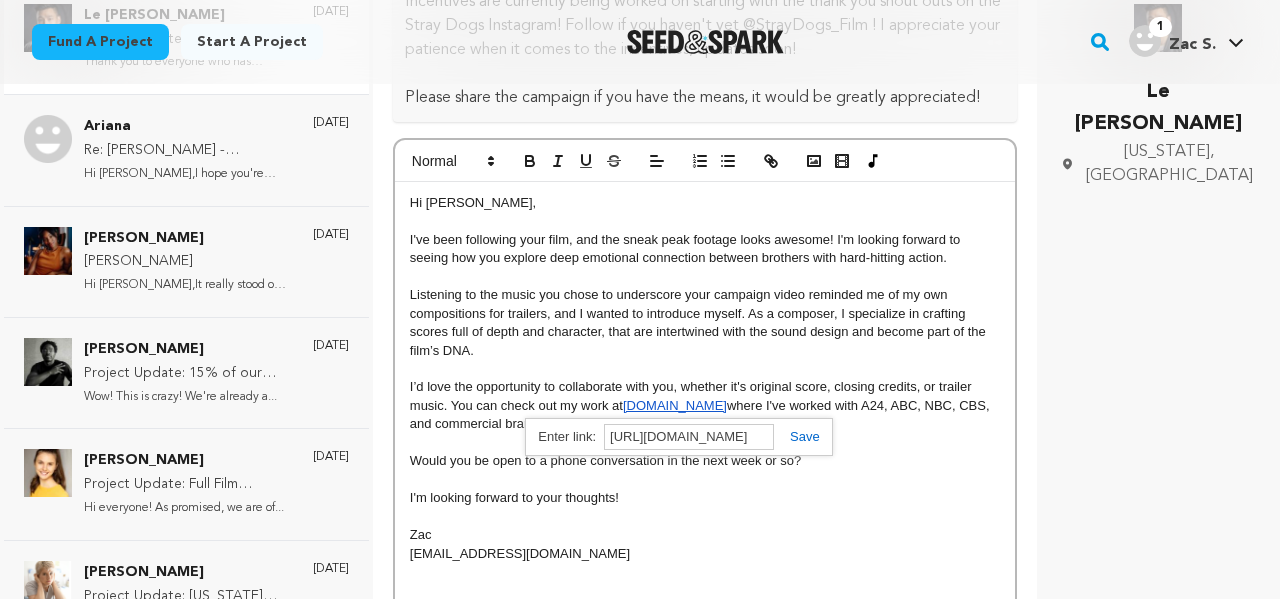 click at bounding box center (797, 436) 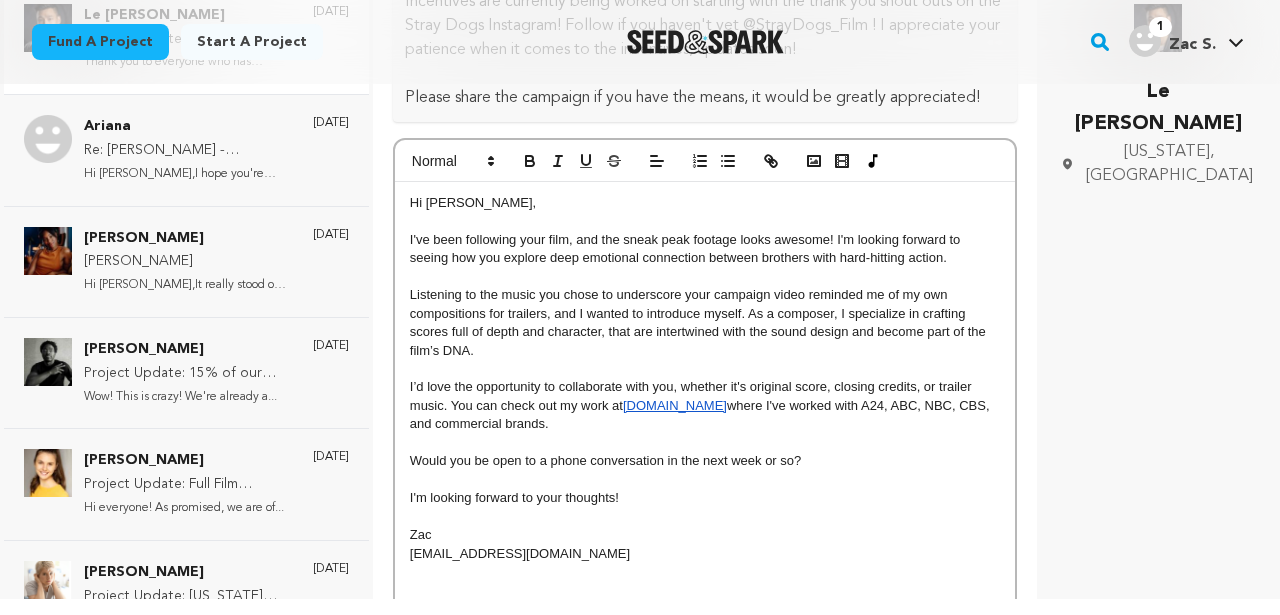 click on "zacselissen.com" at bounding box center [675, 405] 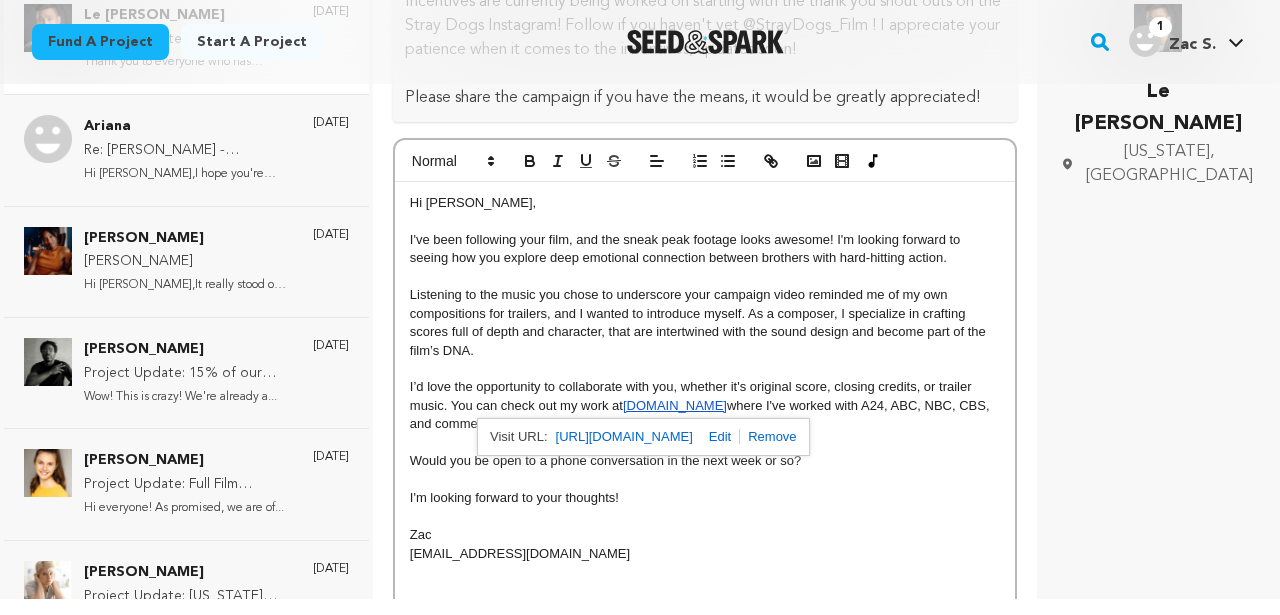 click on "http://zacselissen.com/home#trailer" at bounding box center [624, 437] 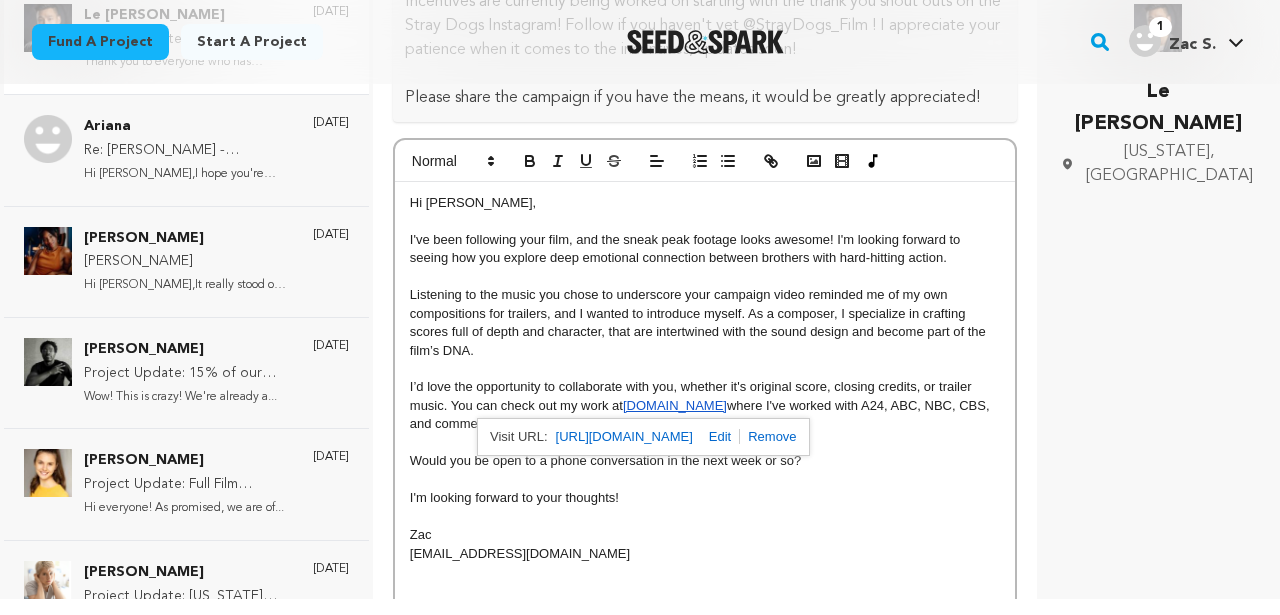 click at bounding box center (705, 517) 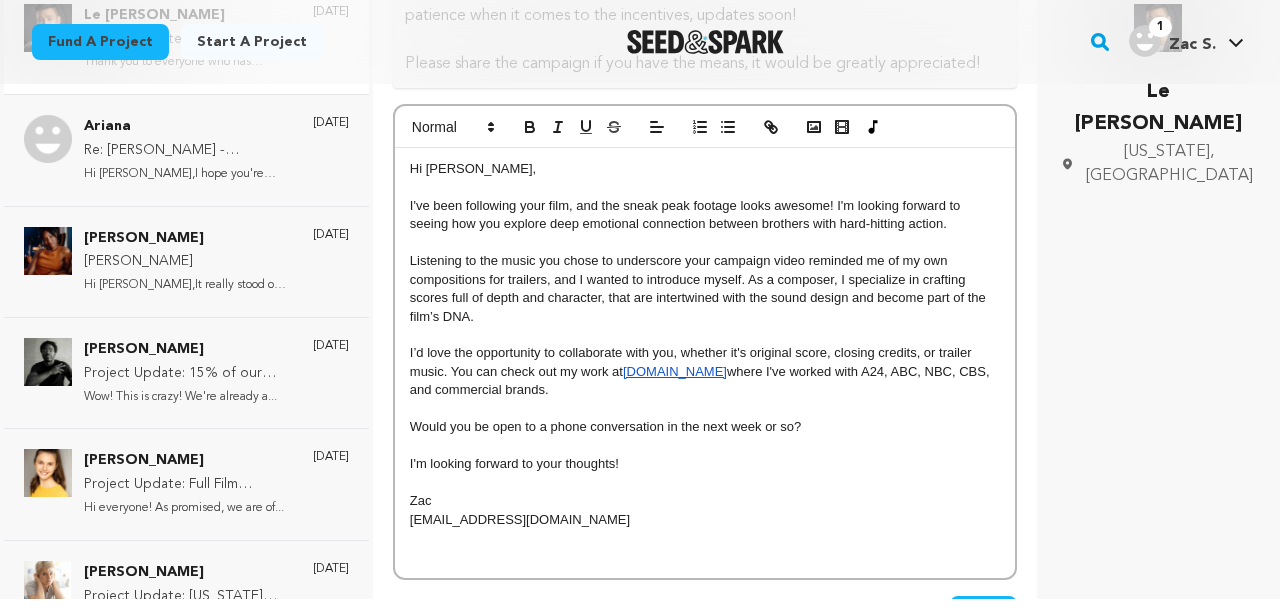 scroll, scrollTop: 413, scrollLeft: 0, axis: vertical 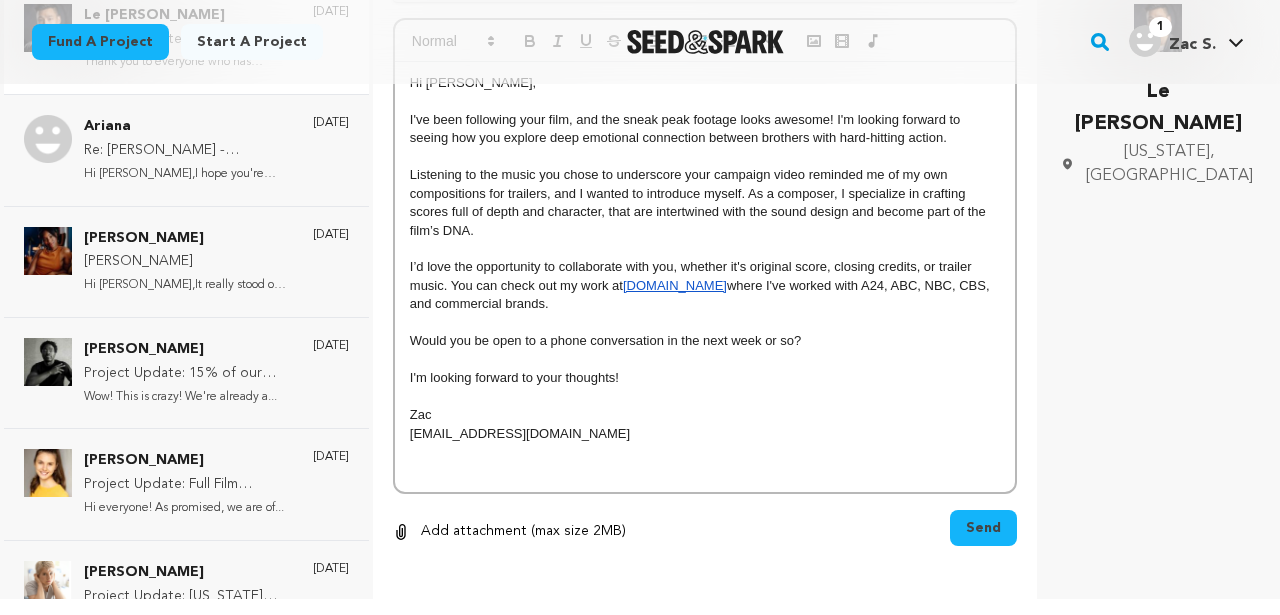 click on "Send" at bounding box center [983, 528] 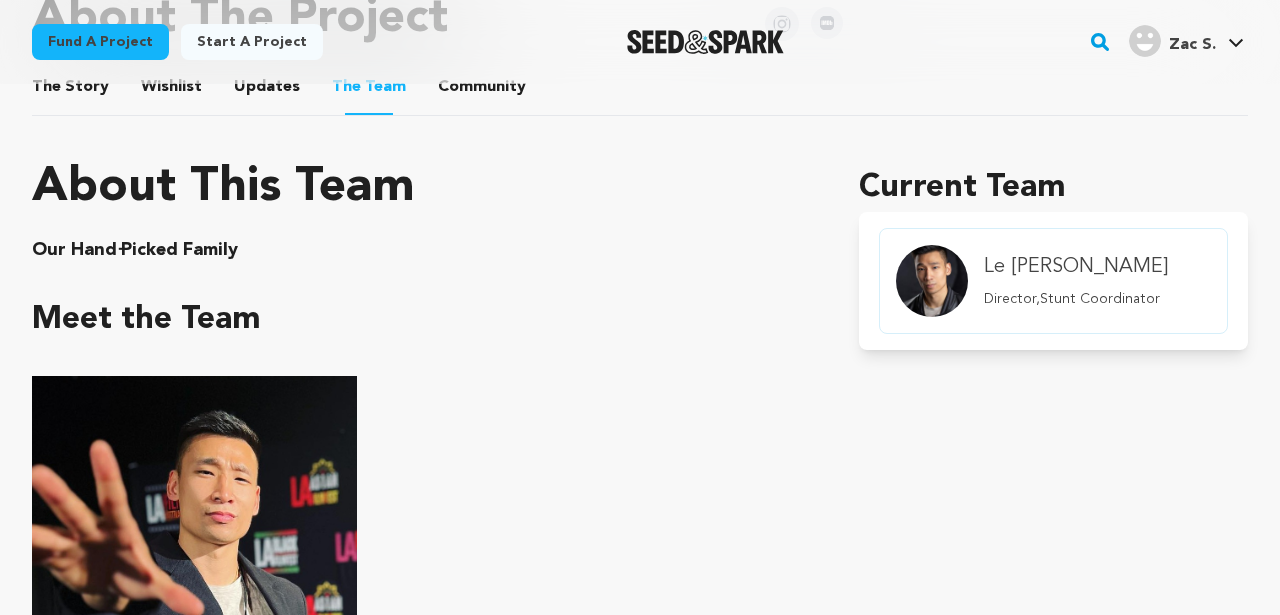 scroll, scrollTop: 1120, scrollLeft: 0, axis: vertical 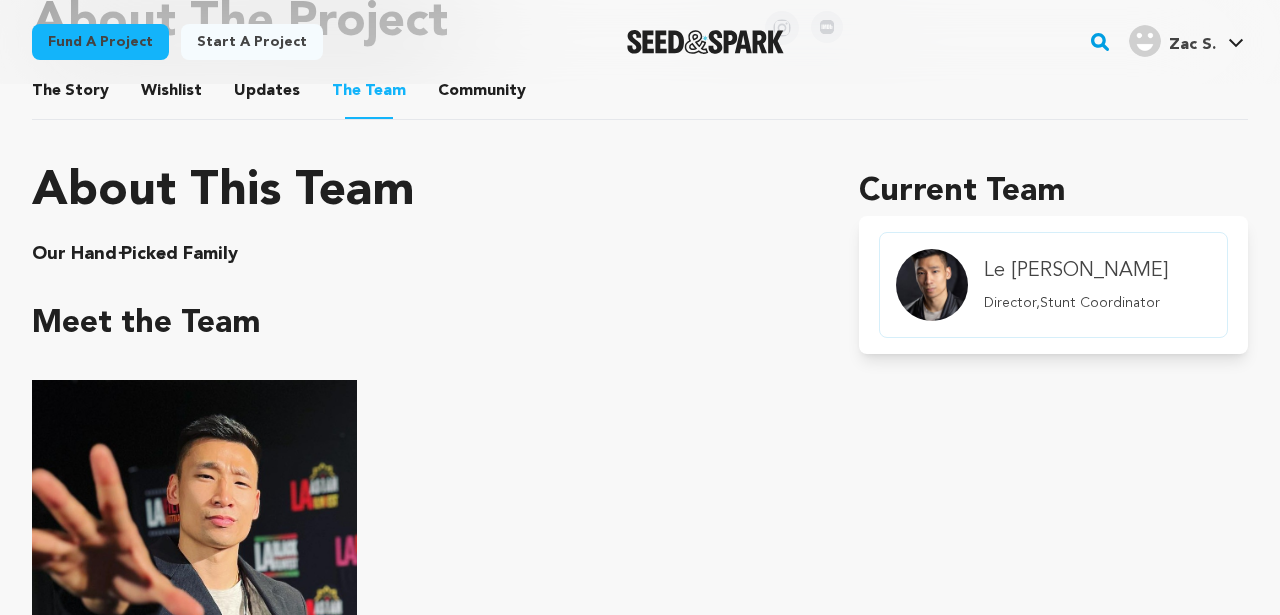 click on "The Story" at bounding box center [71, 95] 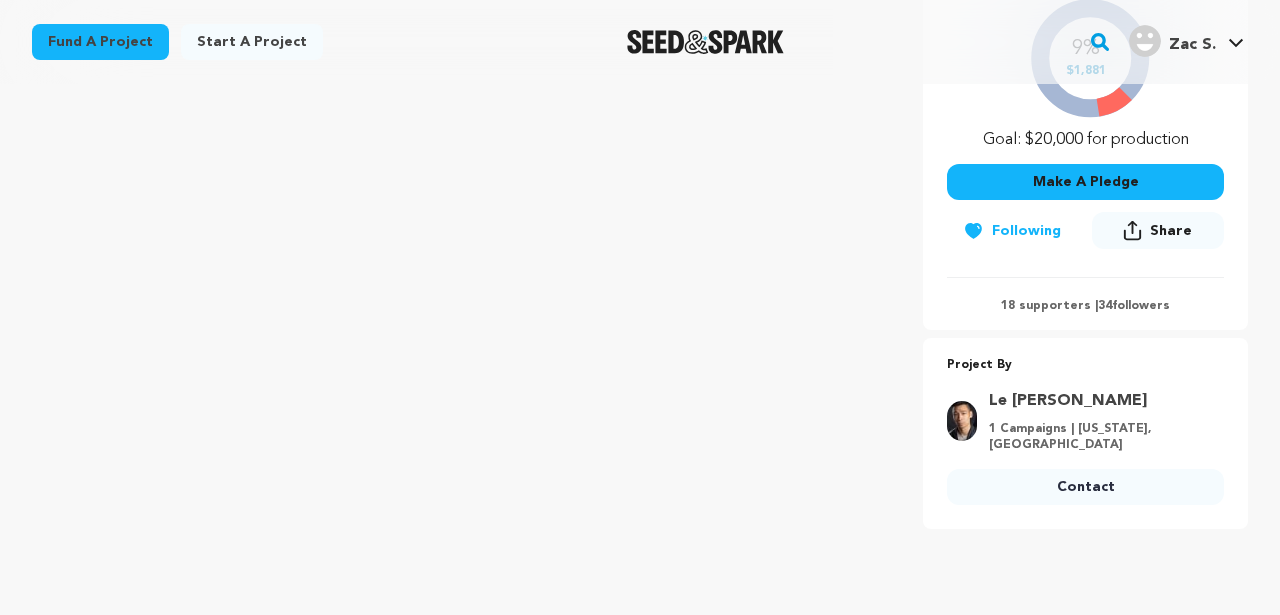 scroll, scrollTop: 490, scrollLeft: 0, axis: vertical 